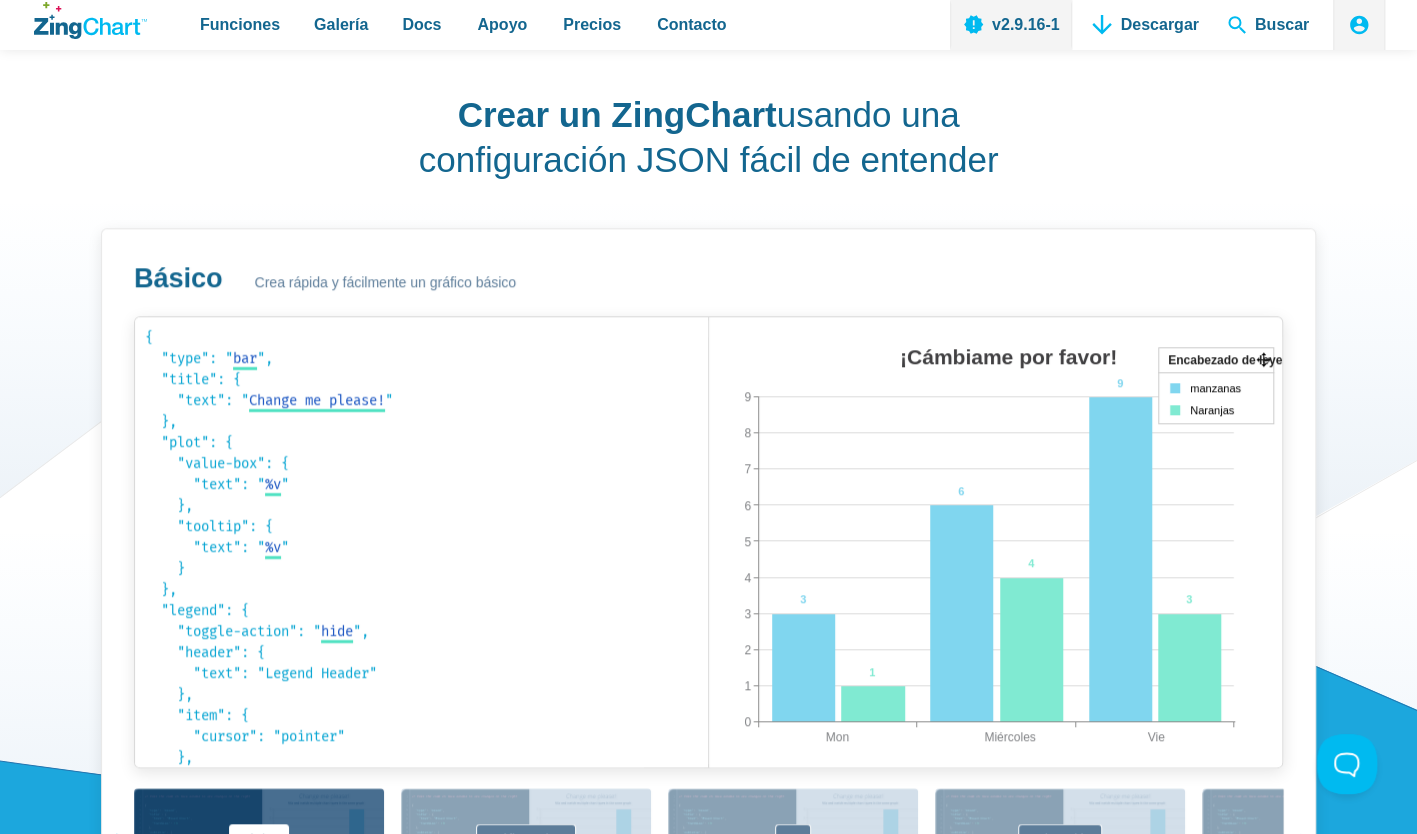 scroll, scrollTop: 1200, scrollLeft: 0, axis: vertical 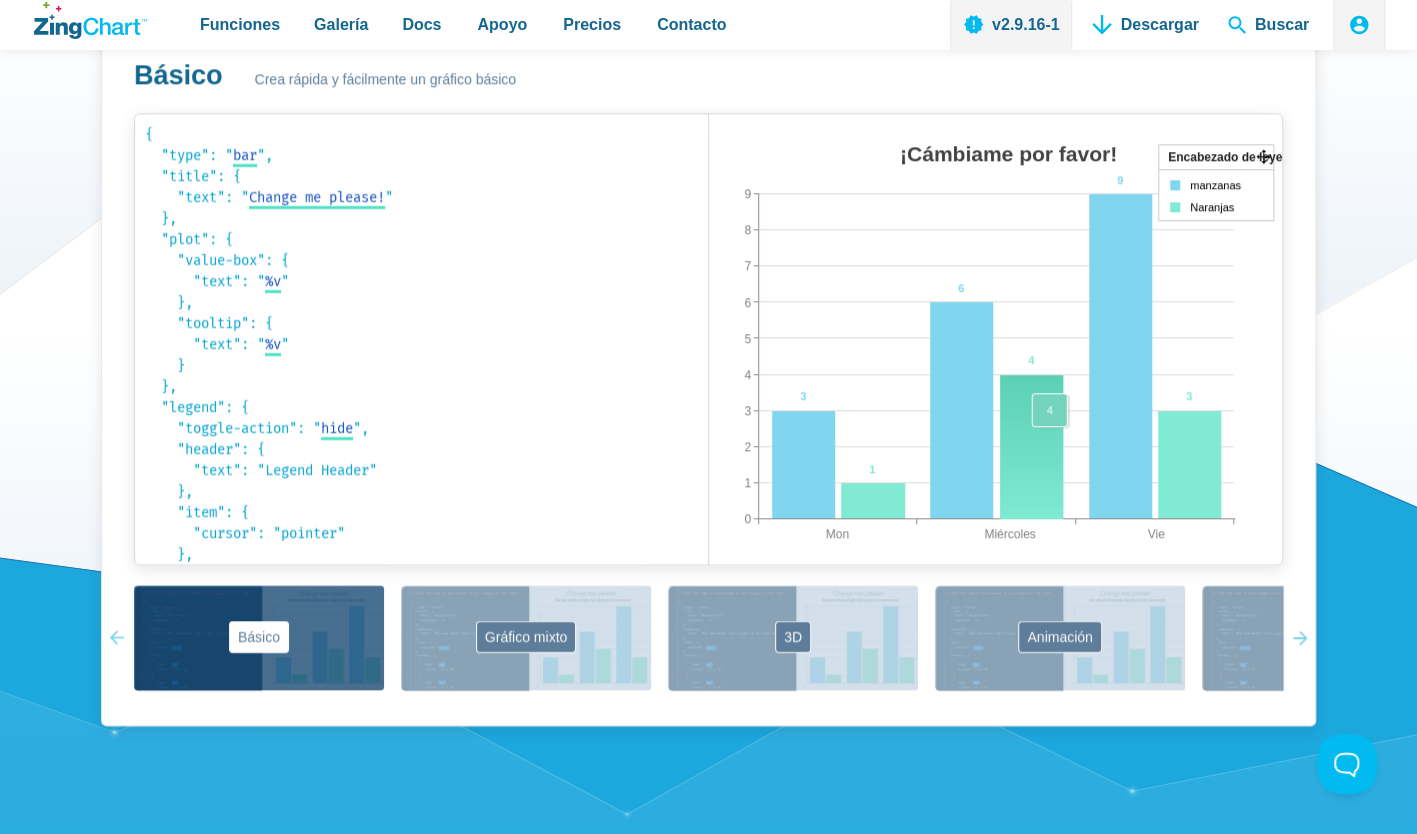 click at bounding box center [709, 584] 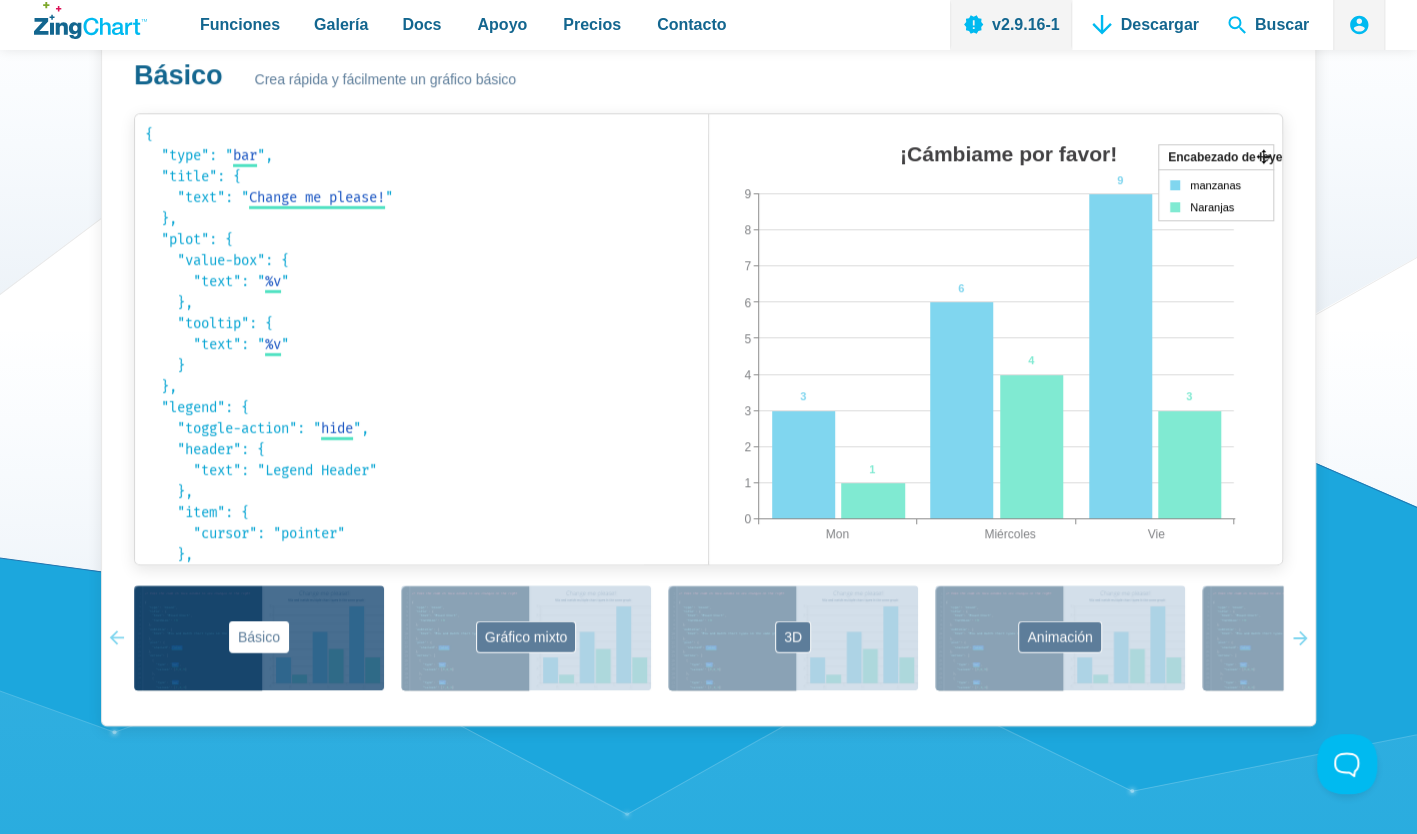 click at bounding box center [709, 584] 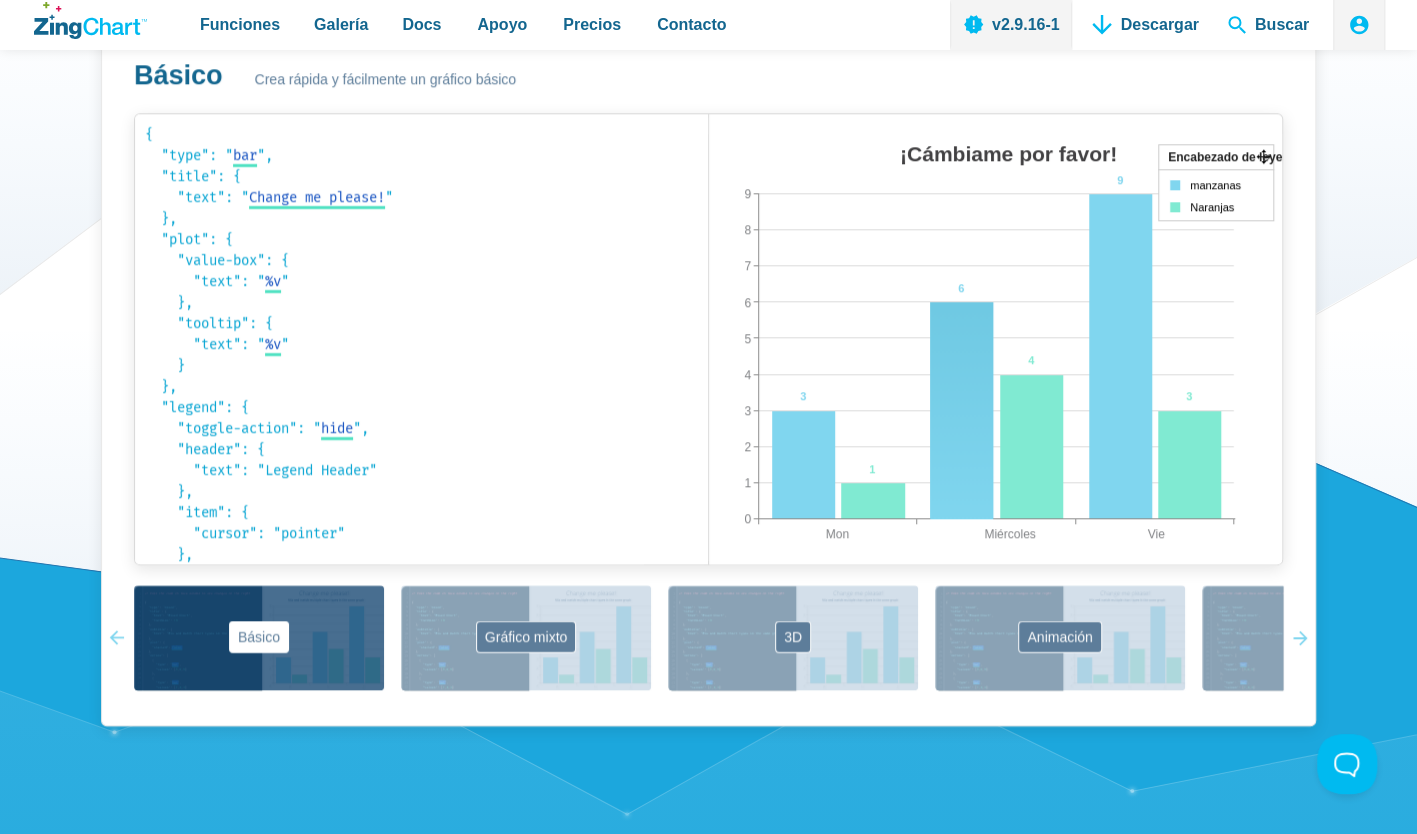 click at bounding box center [709, 584] 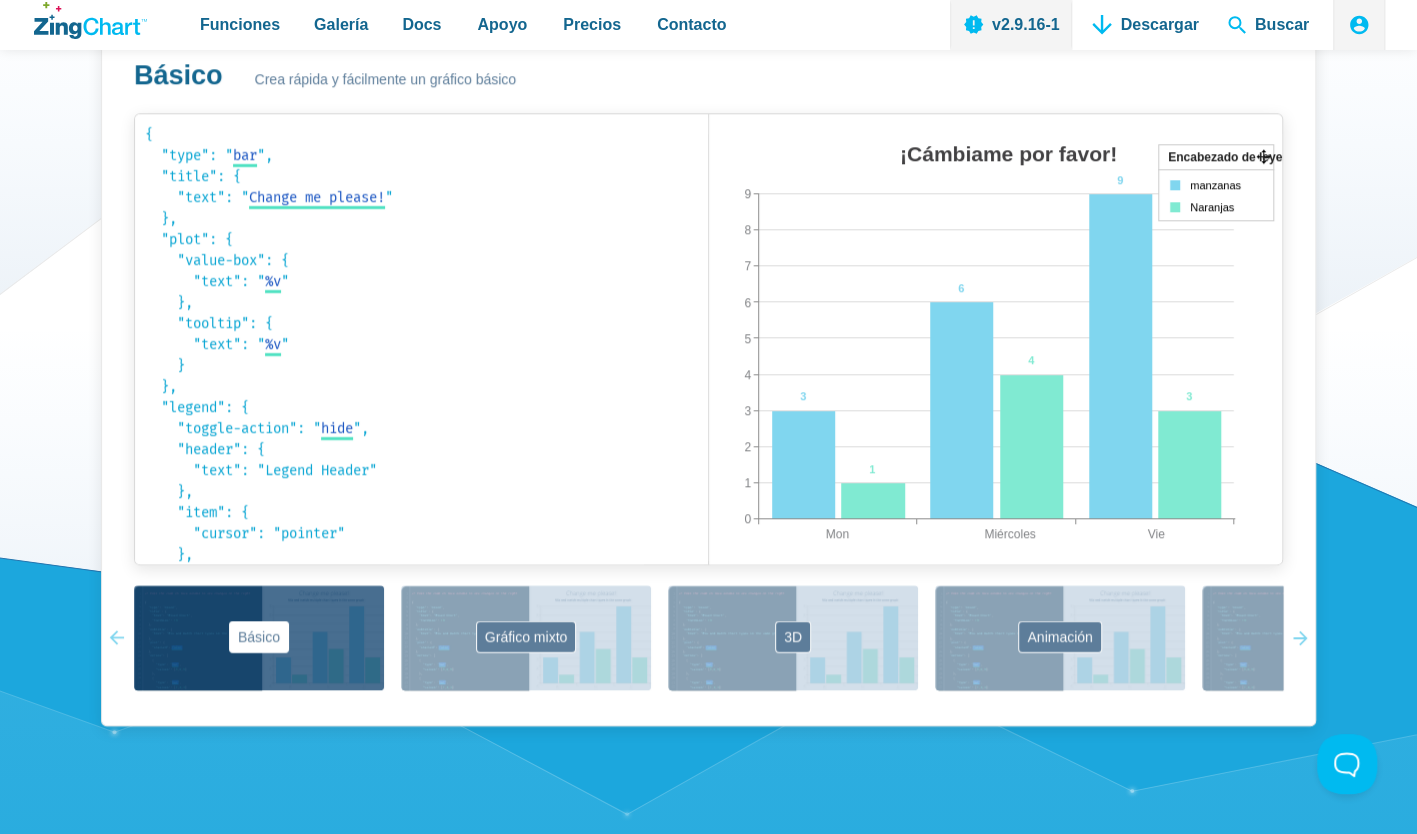 click at bounding box center (939, 359) 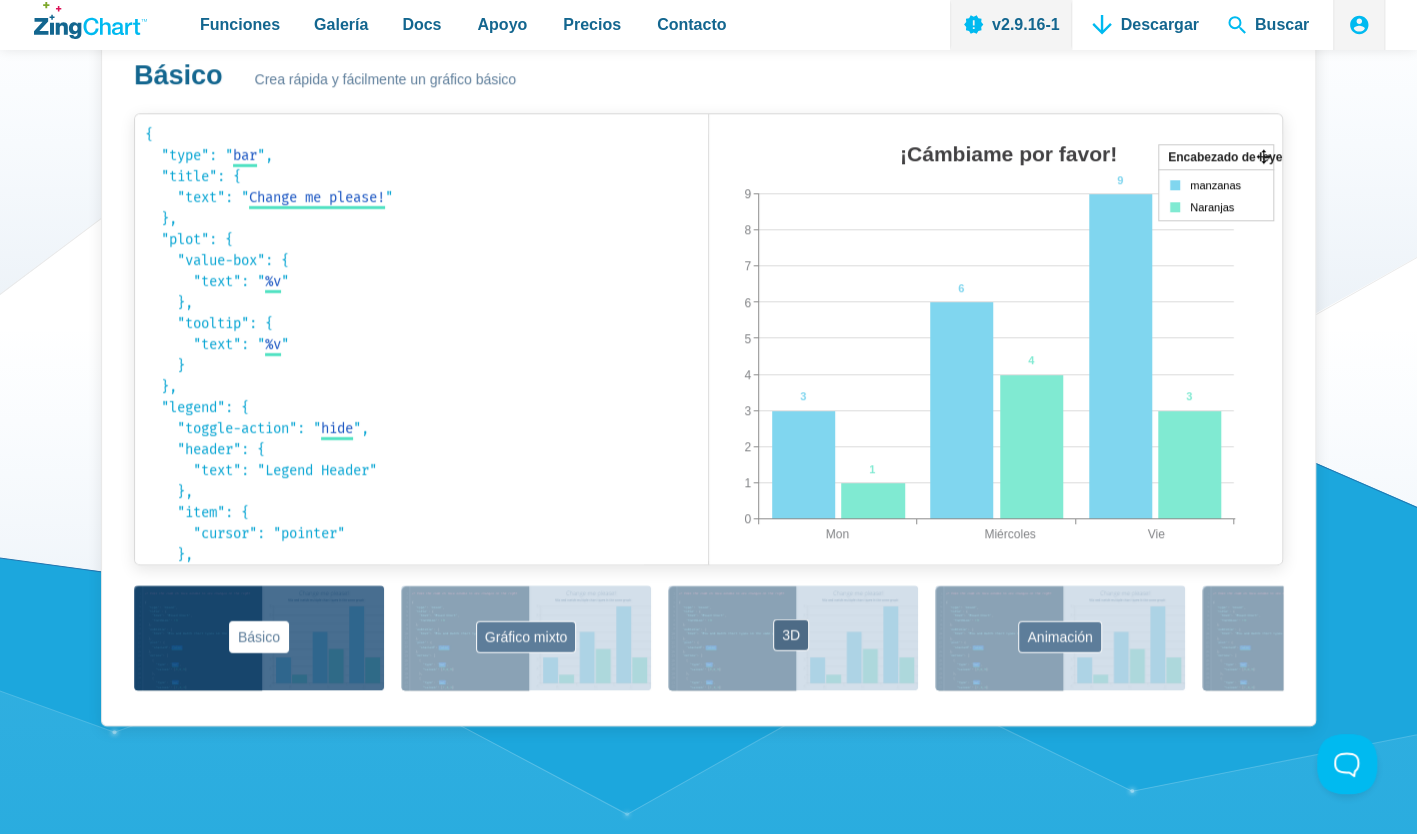 click on "3D" at bounding box center [793, 637] 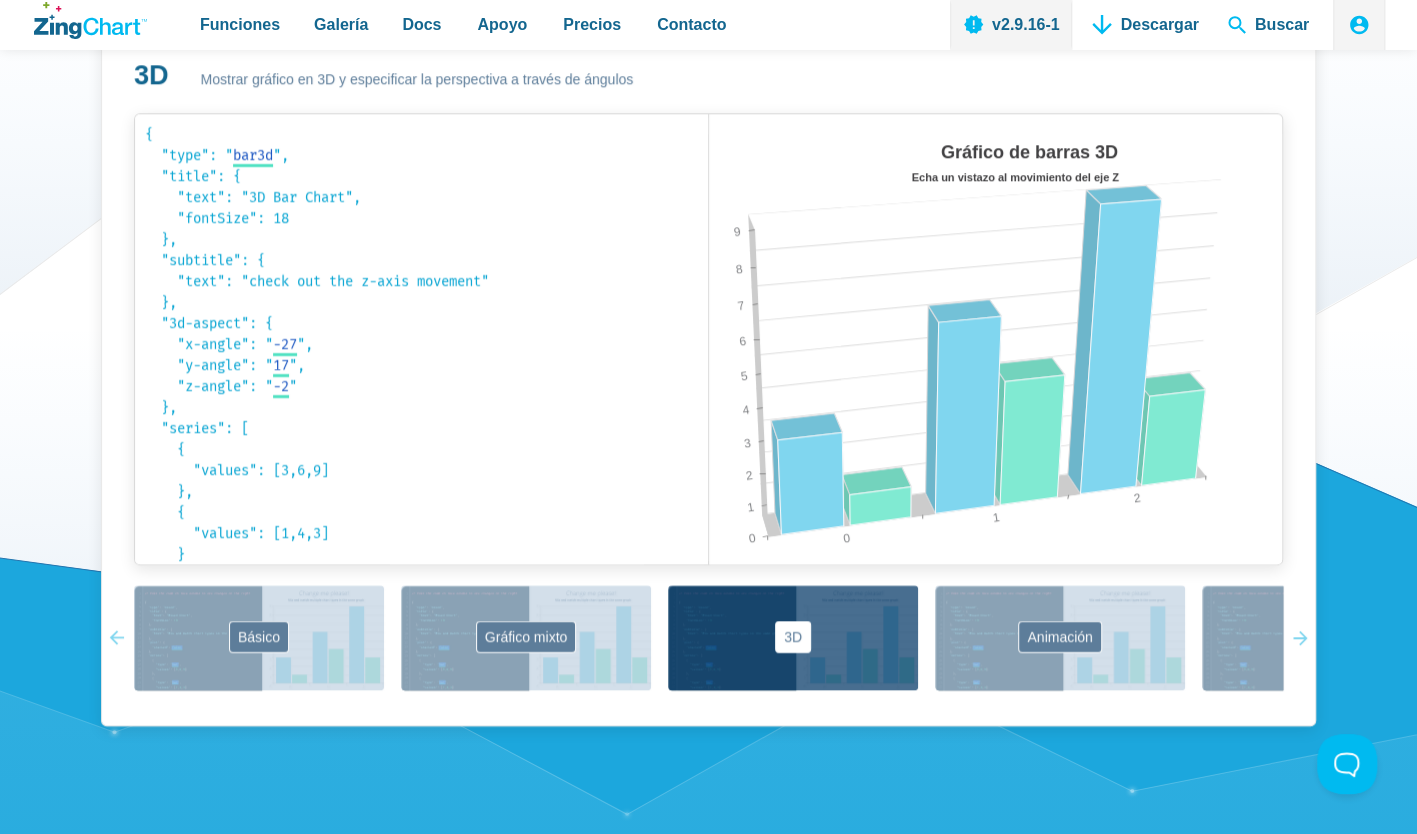 click at bounding box center (939, 359) 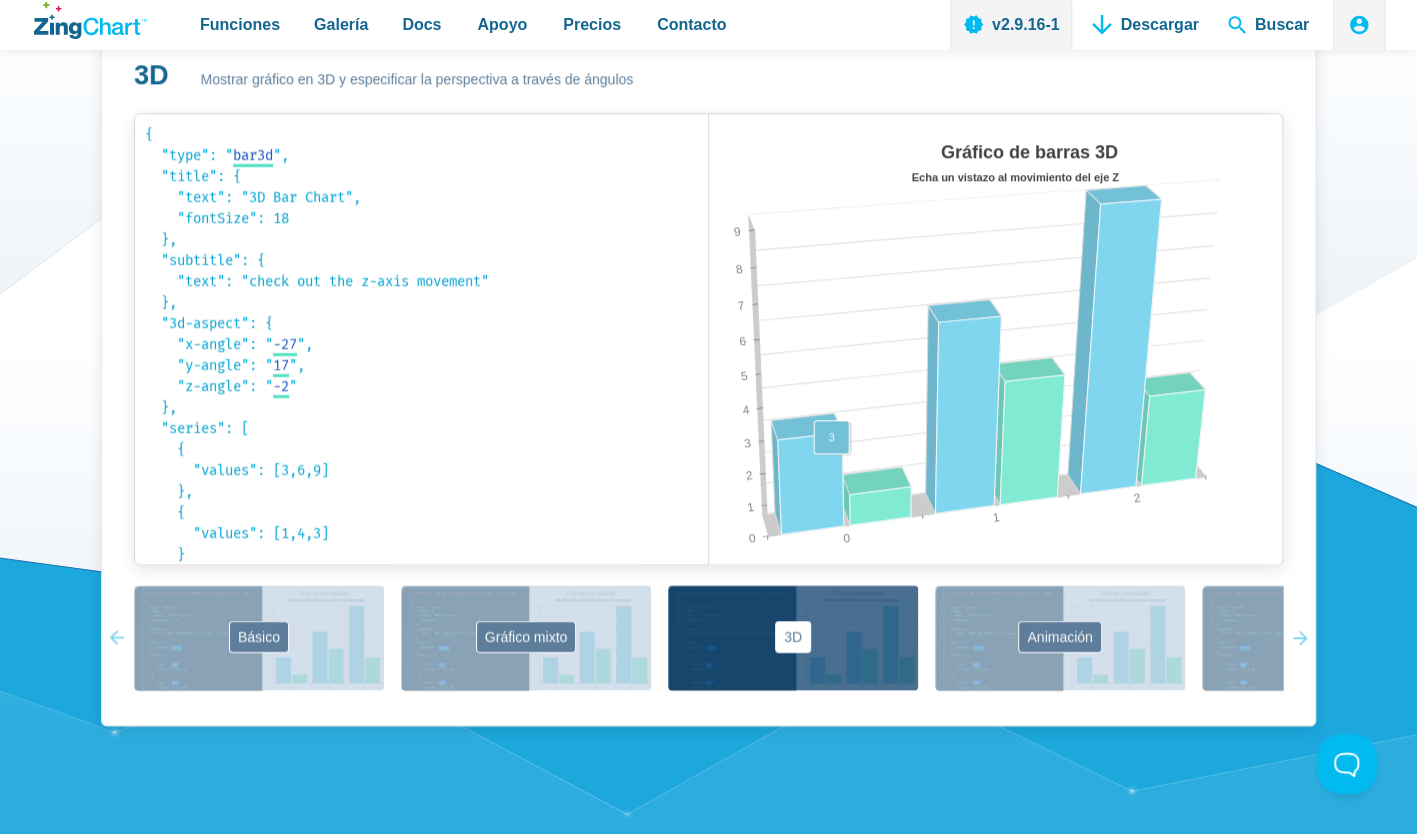drag, startPoint x: 810, startPoint y: 482, endPoint x: 837, endPoint y: 468, distance: 30.413813 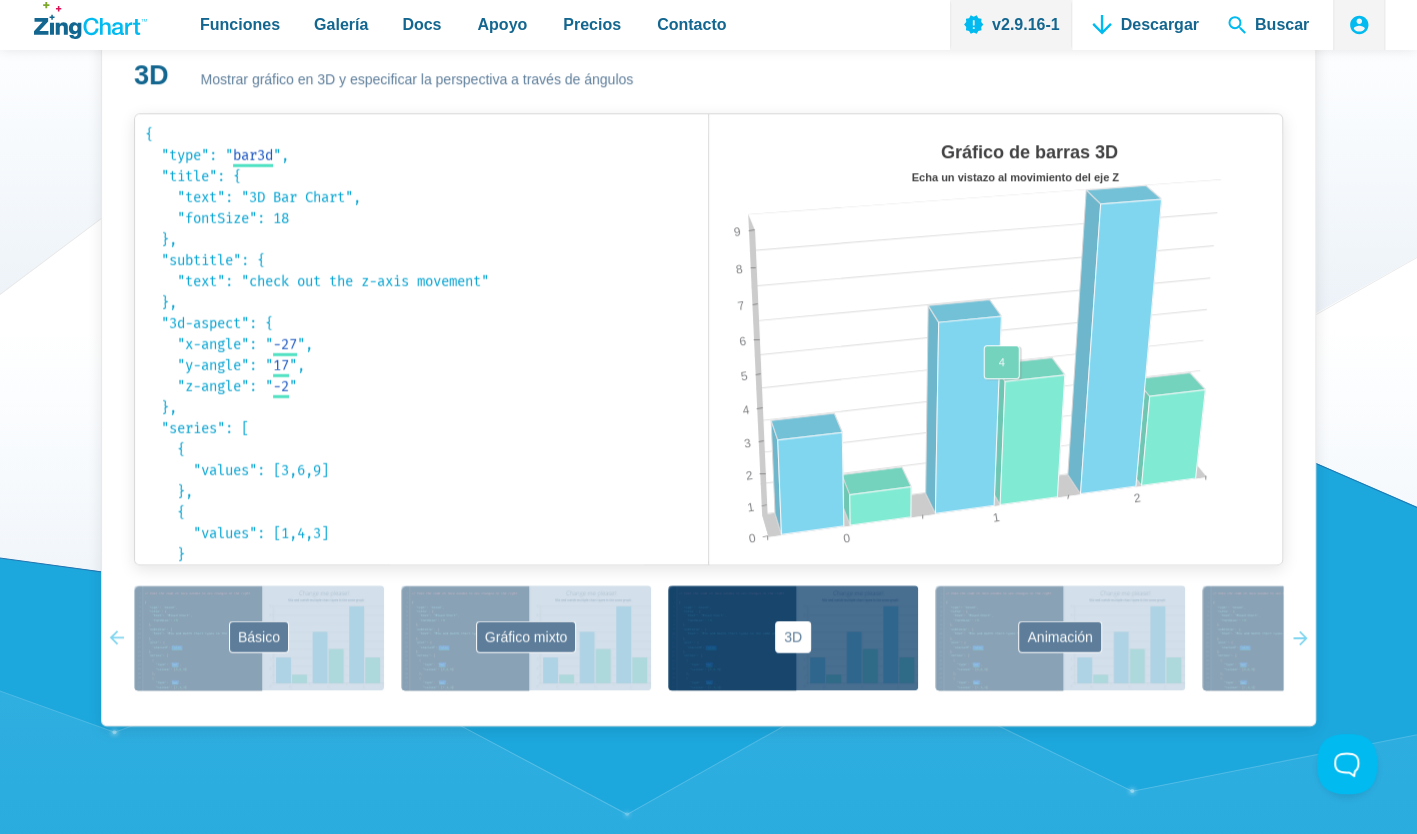 drag, startPoint x: 1001, startPoint y: 398, endPoint x: 1048, endPoint y: 378, distance: 51.078373 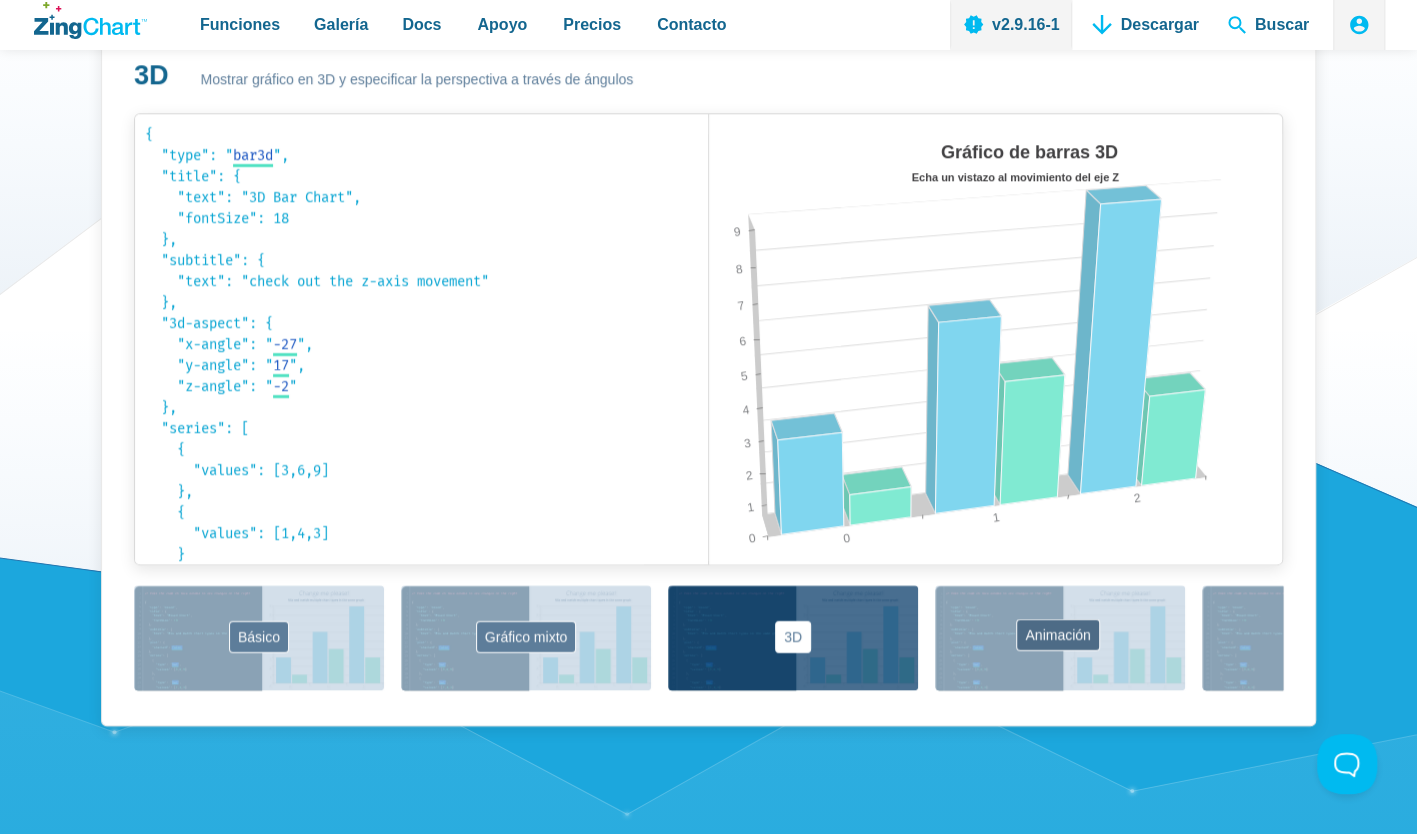 click on "Animación" at bounding box center (1060, 637) 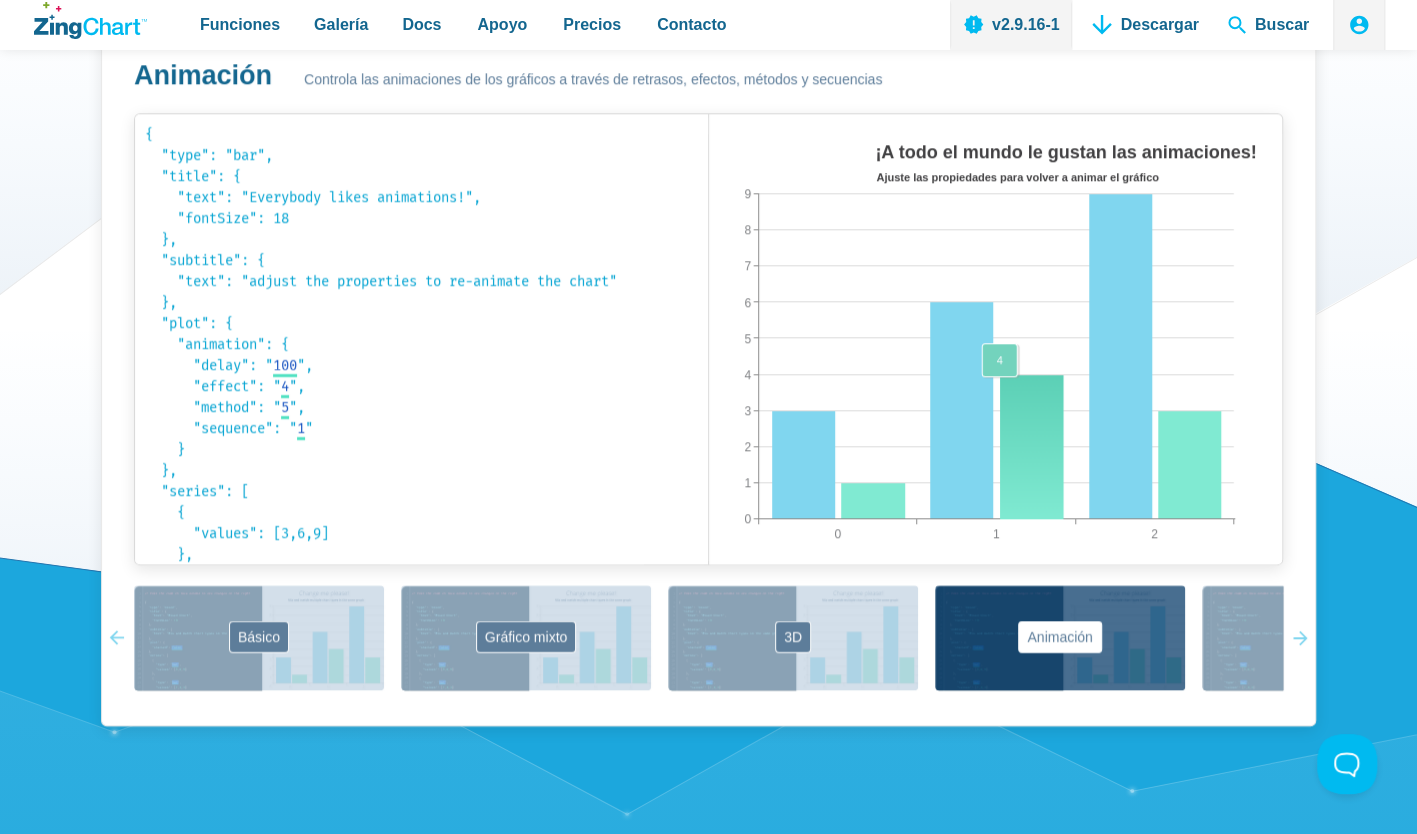 click at bounding box center [709, 584] 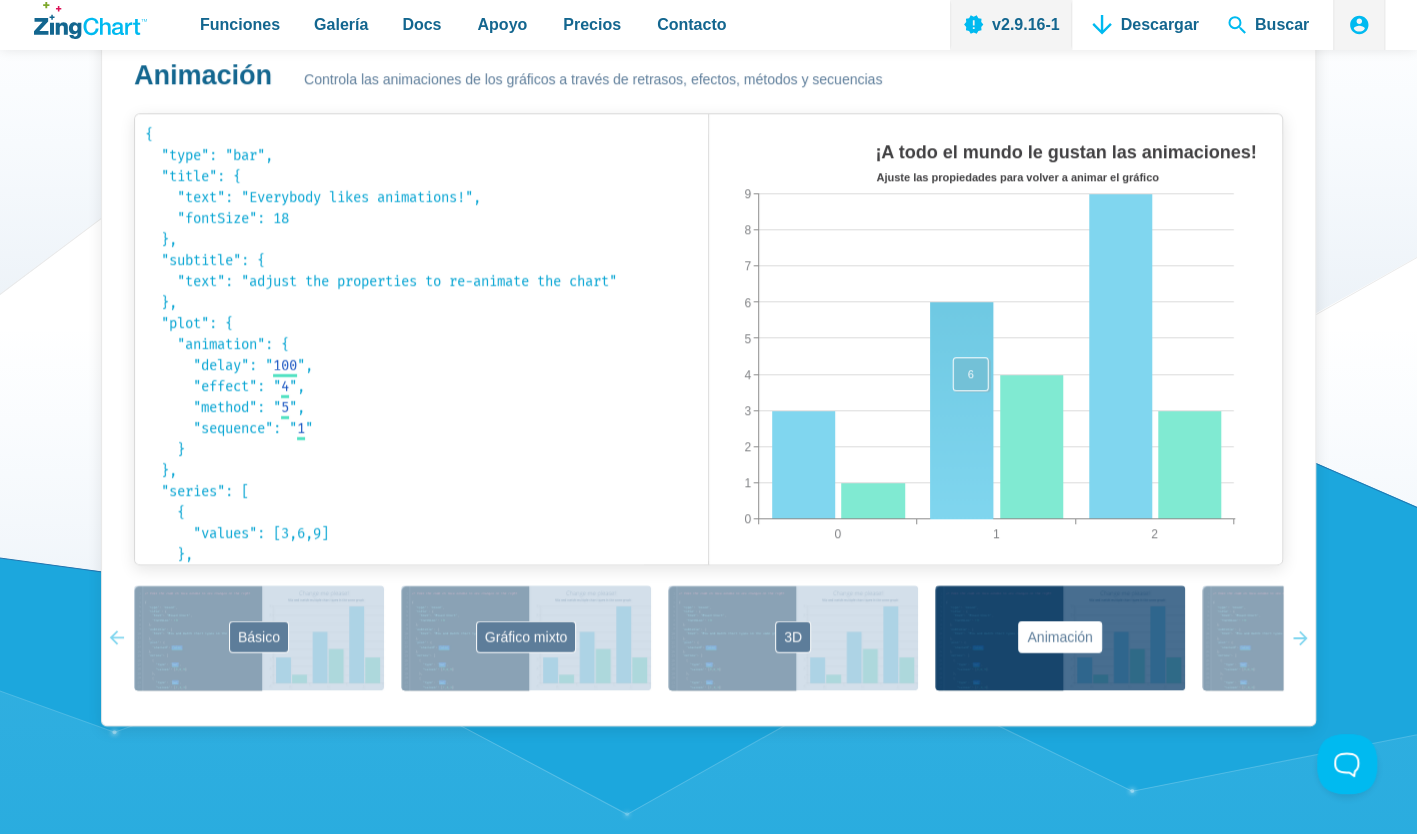 click at bounding box center [709, 584] 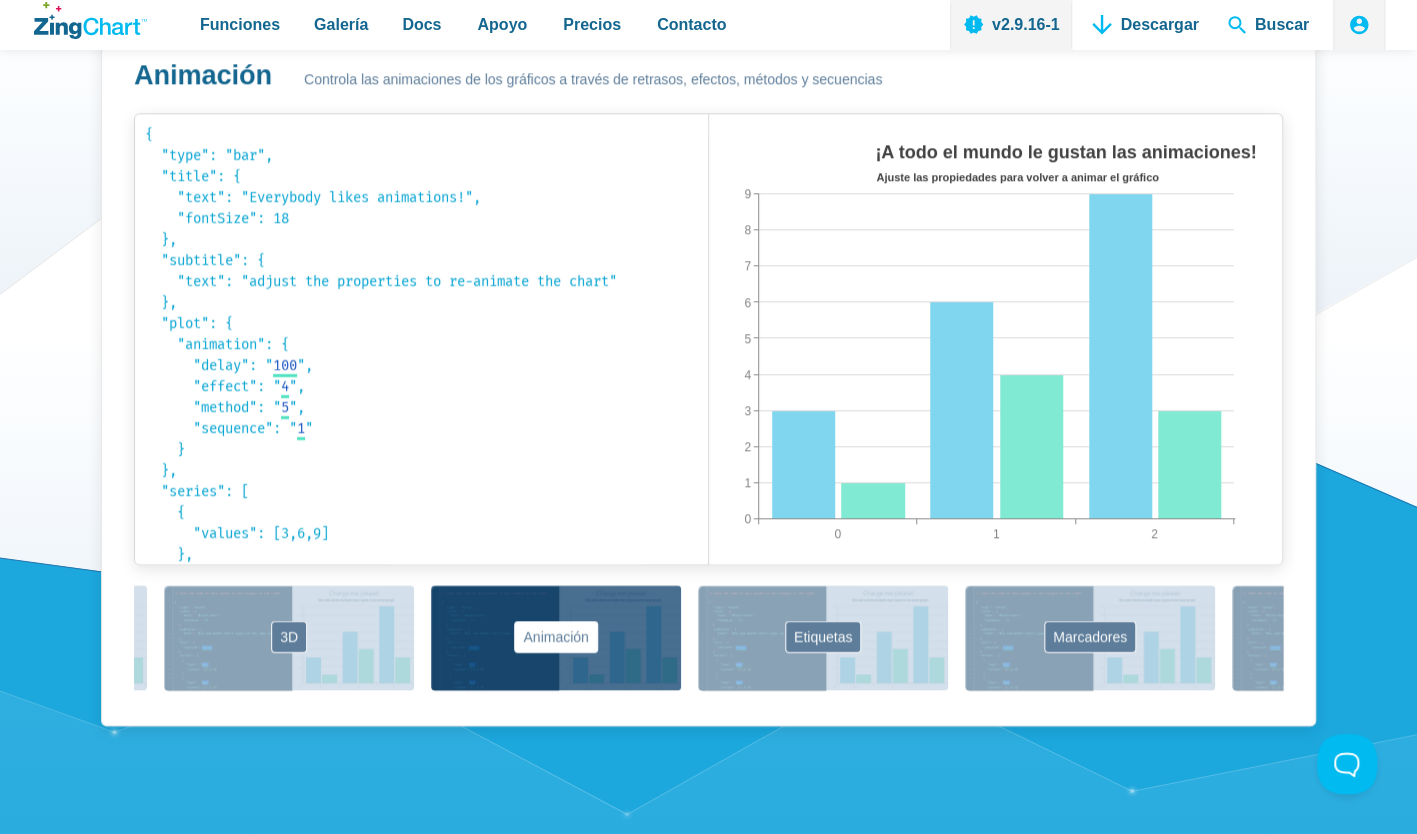 scroll, scrollTop: 0, scrollLeft: 591, axis: horizontal 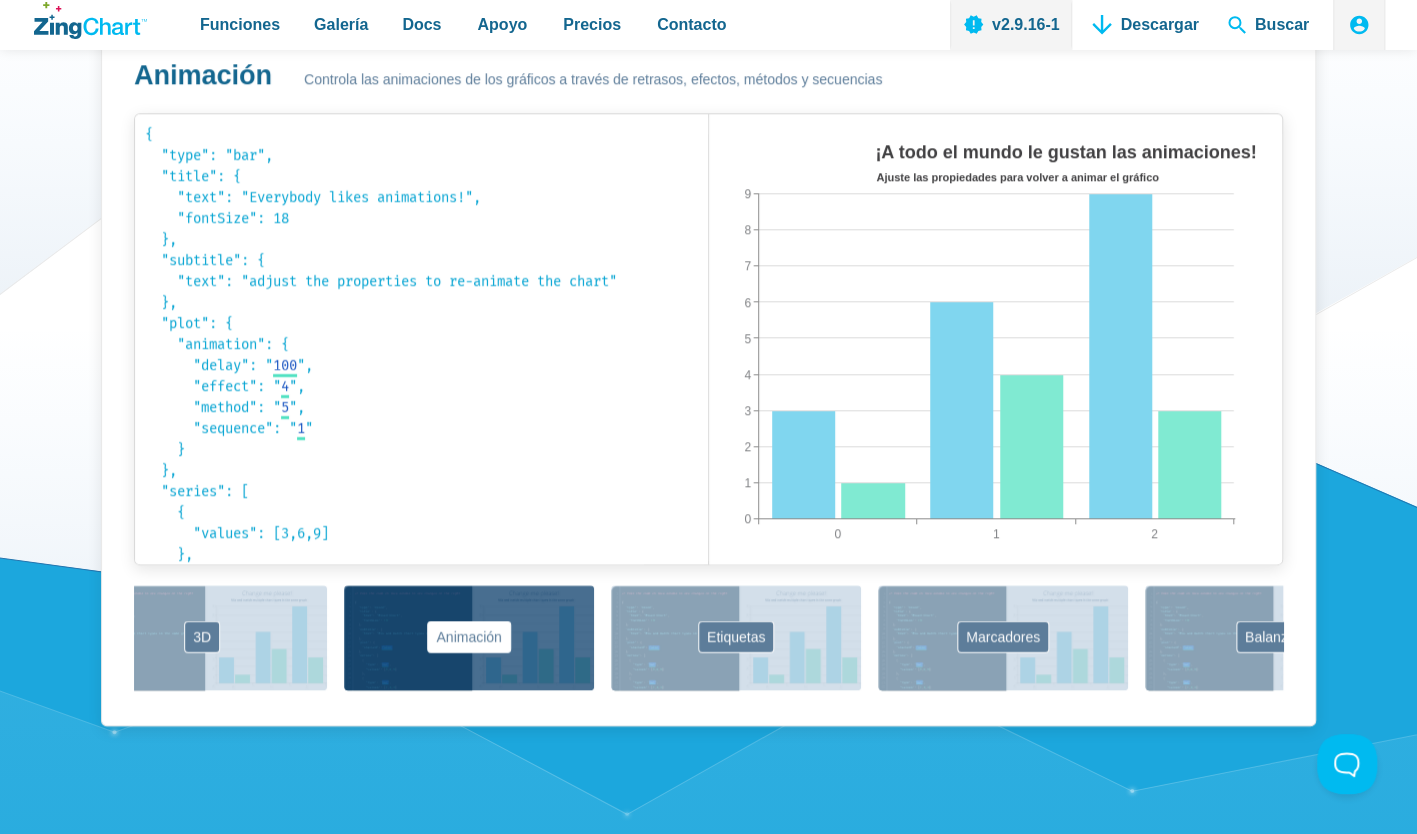 drag, startPoint x: 1053, startPoint y: 626, endPoint x: 460, endPoint y: 610, distance: 593.2158 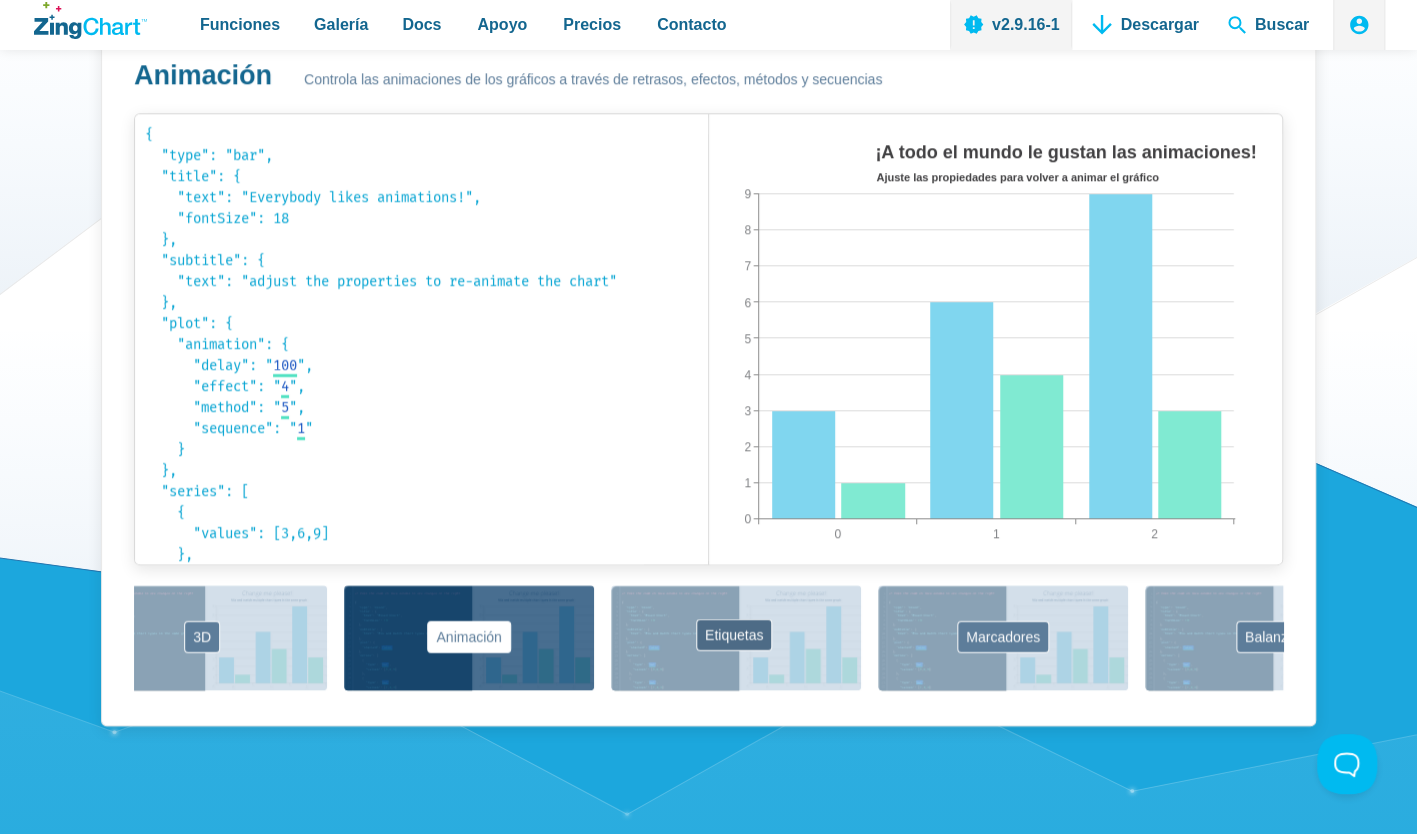 click on "Etiquetas" at bounding box center [736, 637] 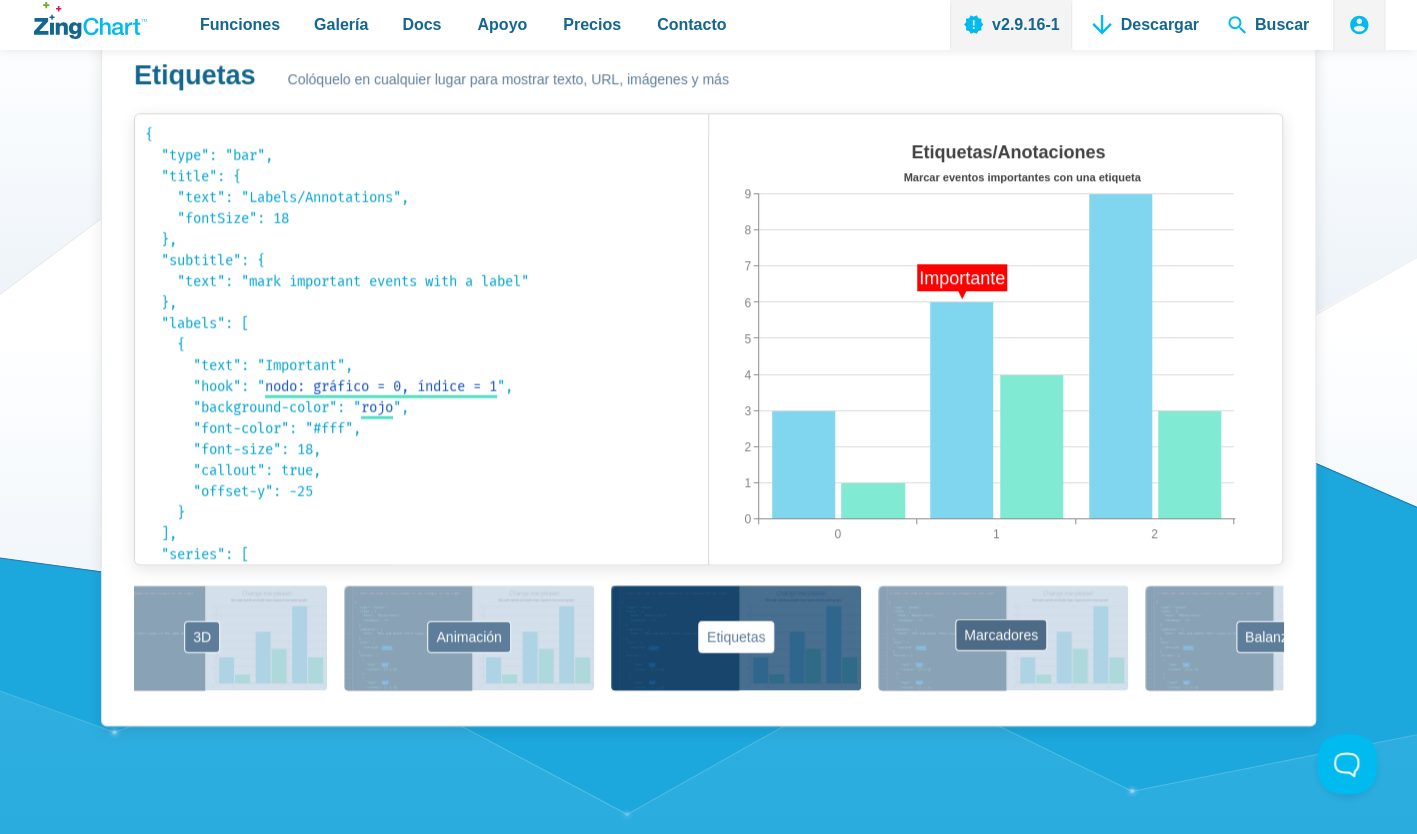 click on "Marcadores" at bounding box center [1003, 637] 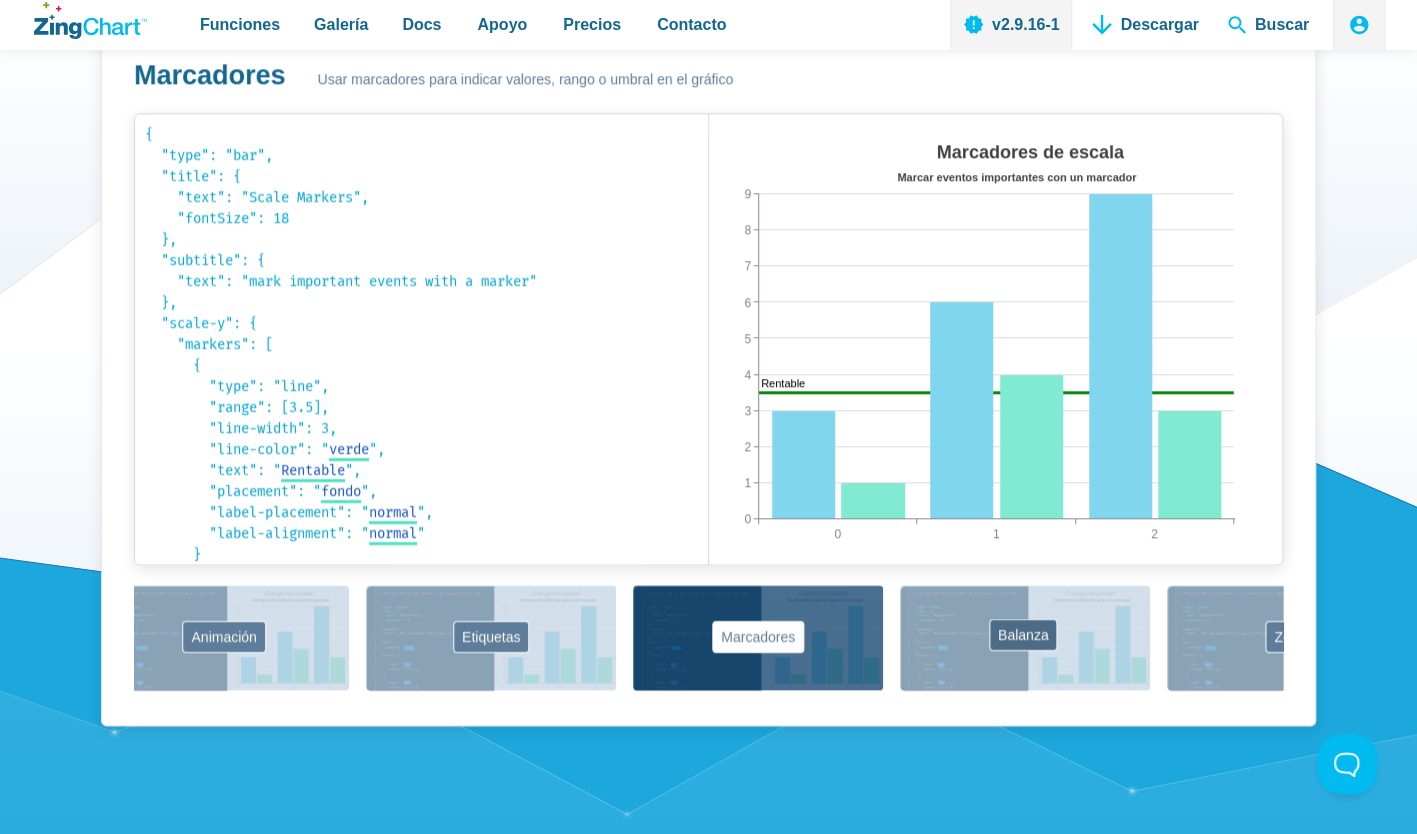 drag, startPoint x: 1192, startPoint y: 604, endPoint x: 880, endPoint y: 604, distance: 312 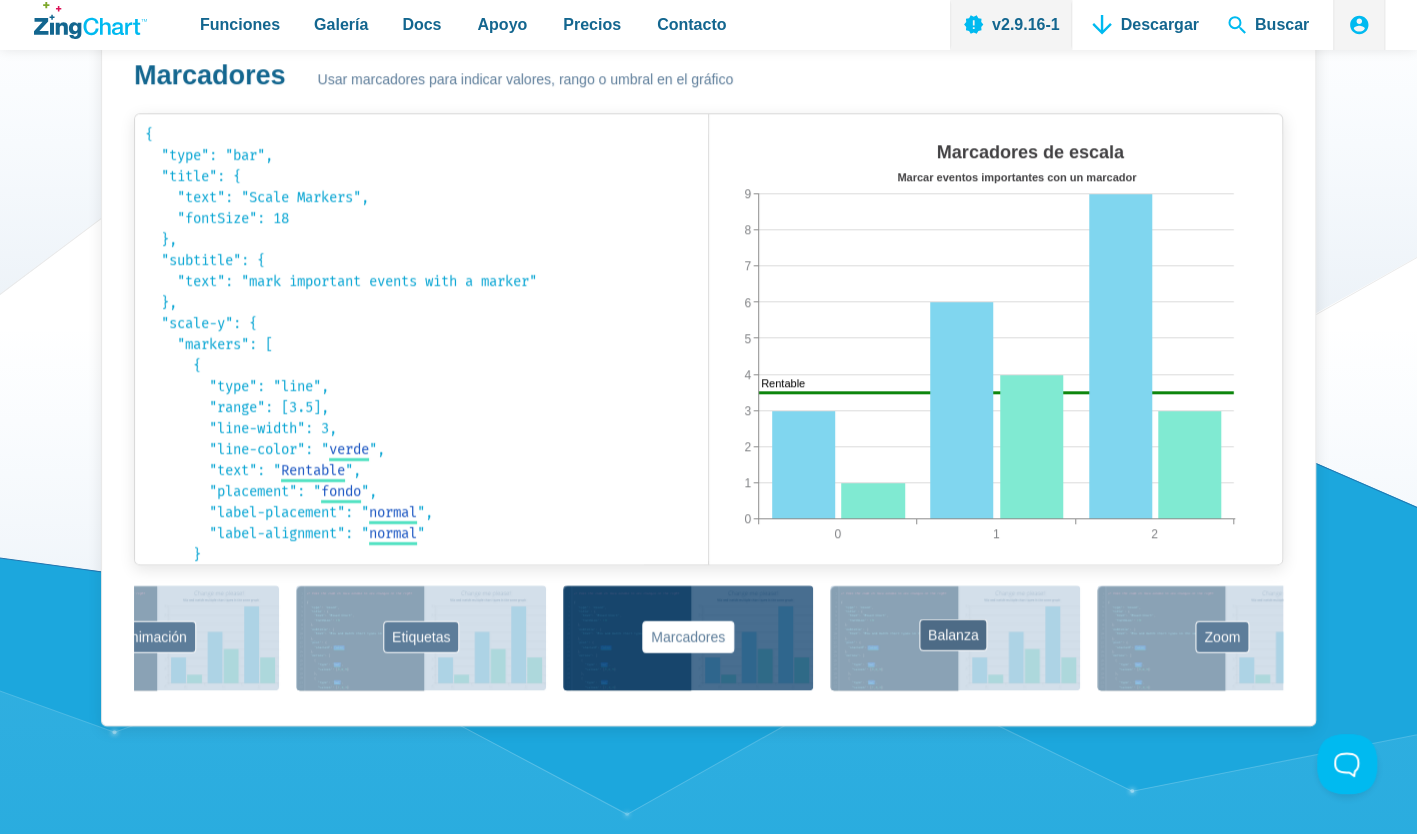drag, startPoint x: 948, startPoint y: 620, endPoint x: 970, endPoint y: 626, distance: 22.803509 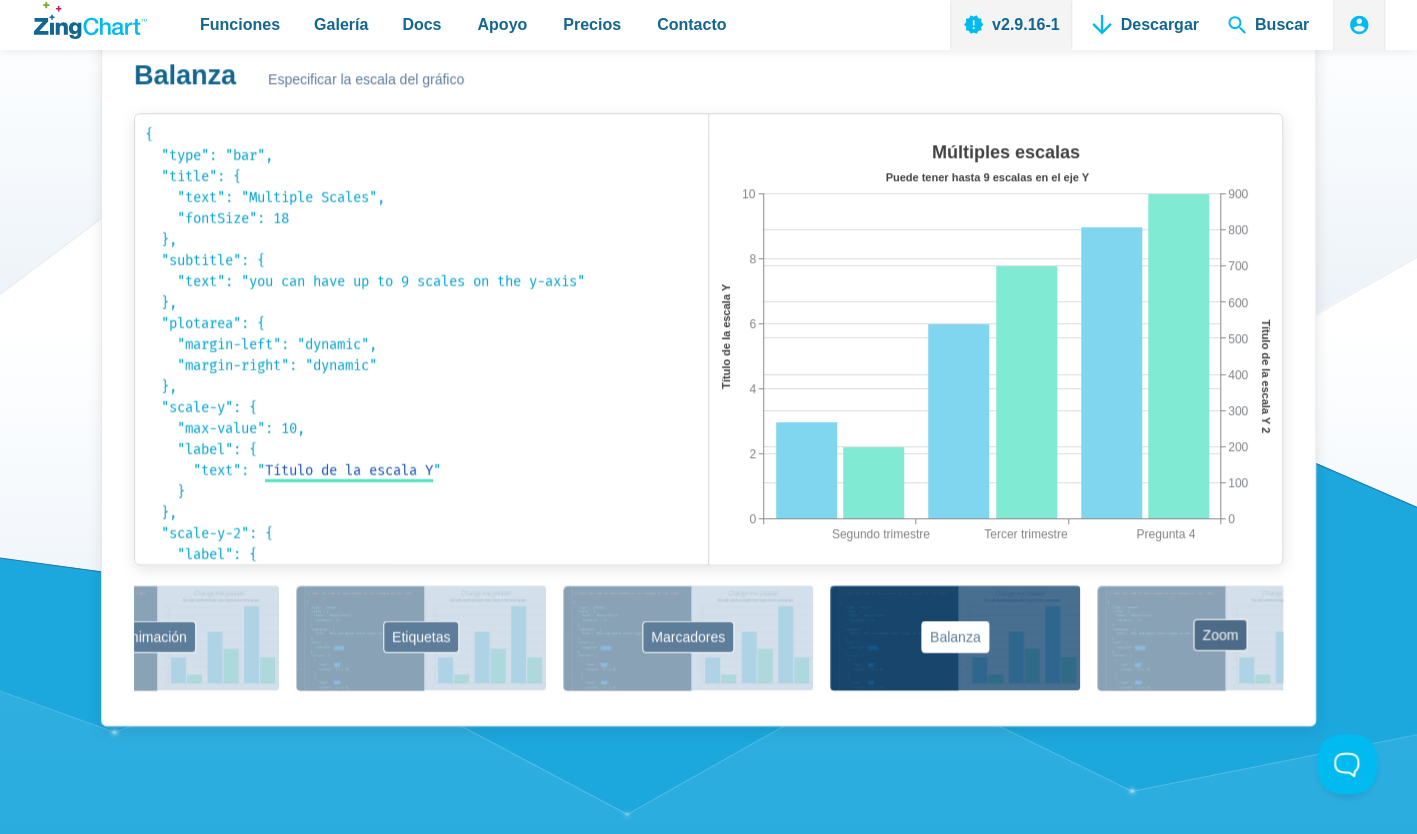 click on "Zoom" at bounding box center [1222, 637] 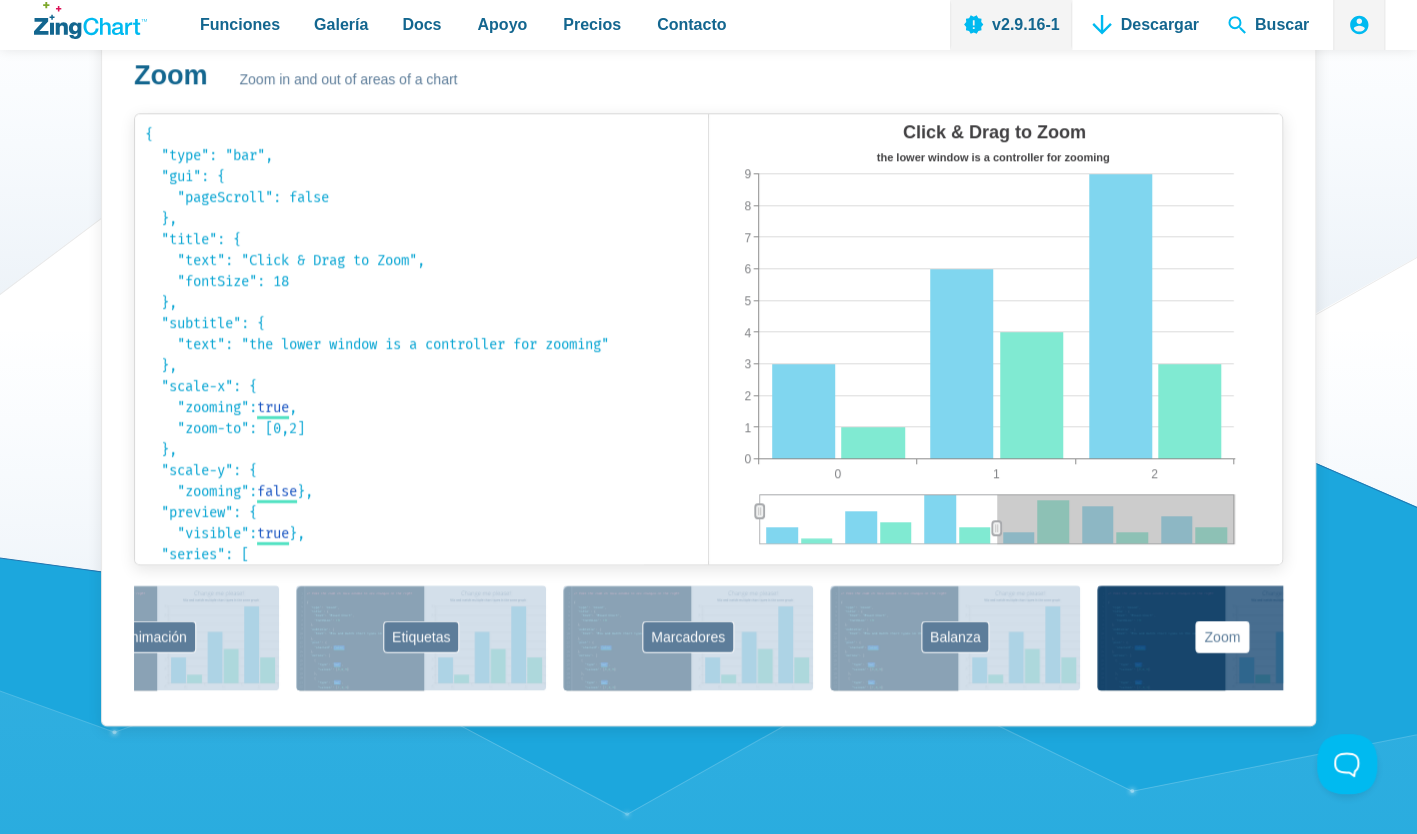 scroll, scrollTop: 0, scrollLeft: 969, axis: horizontal 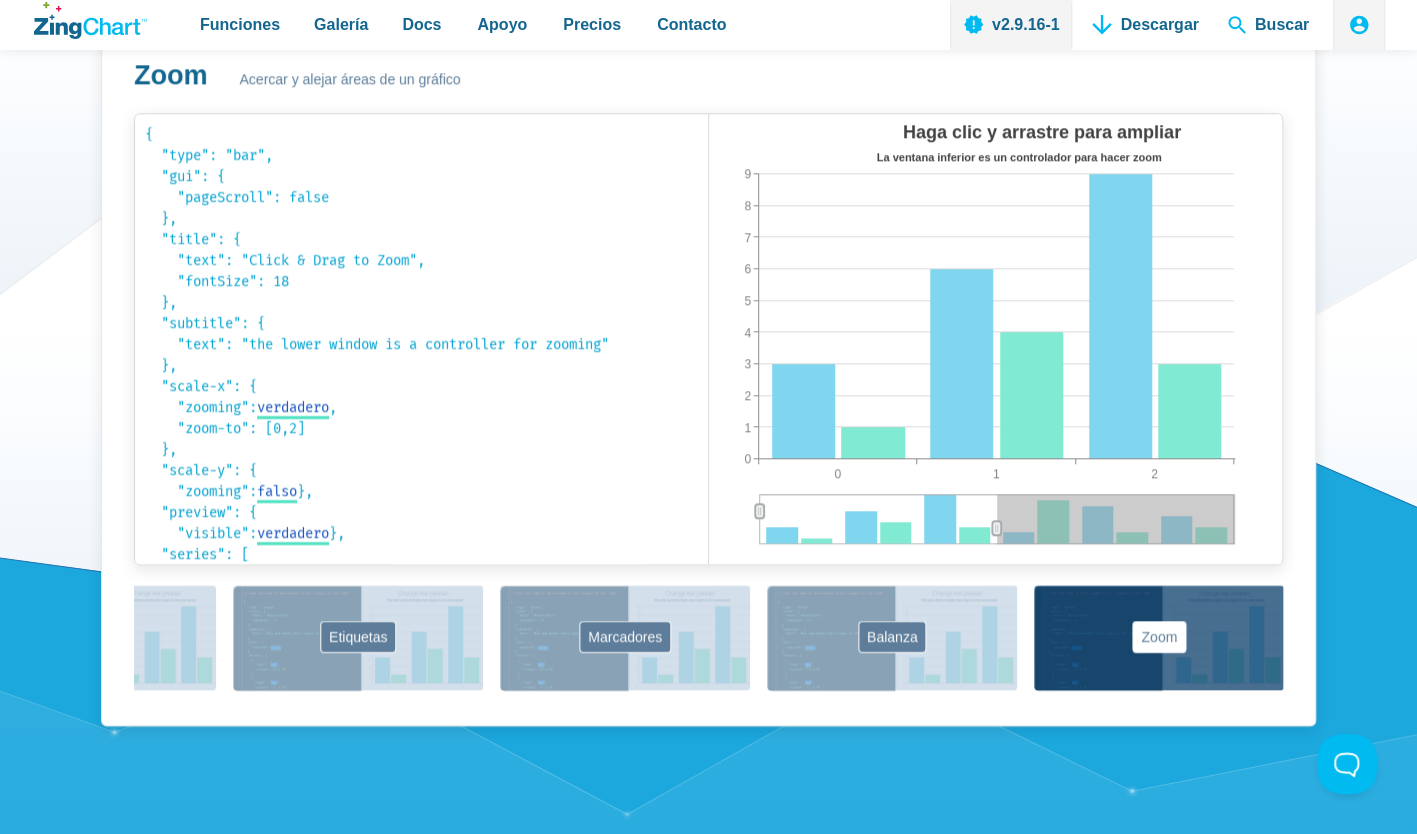 drag, startPoint x: 1112, startPoint y: 632, endPoint x: 354, endPoint y: 637, distance: 758.0165 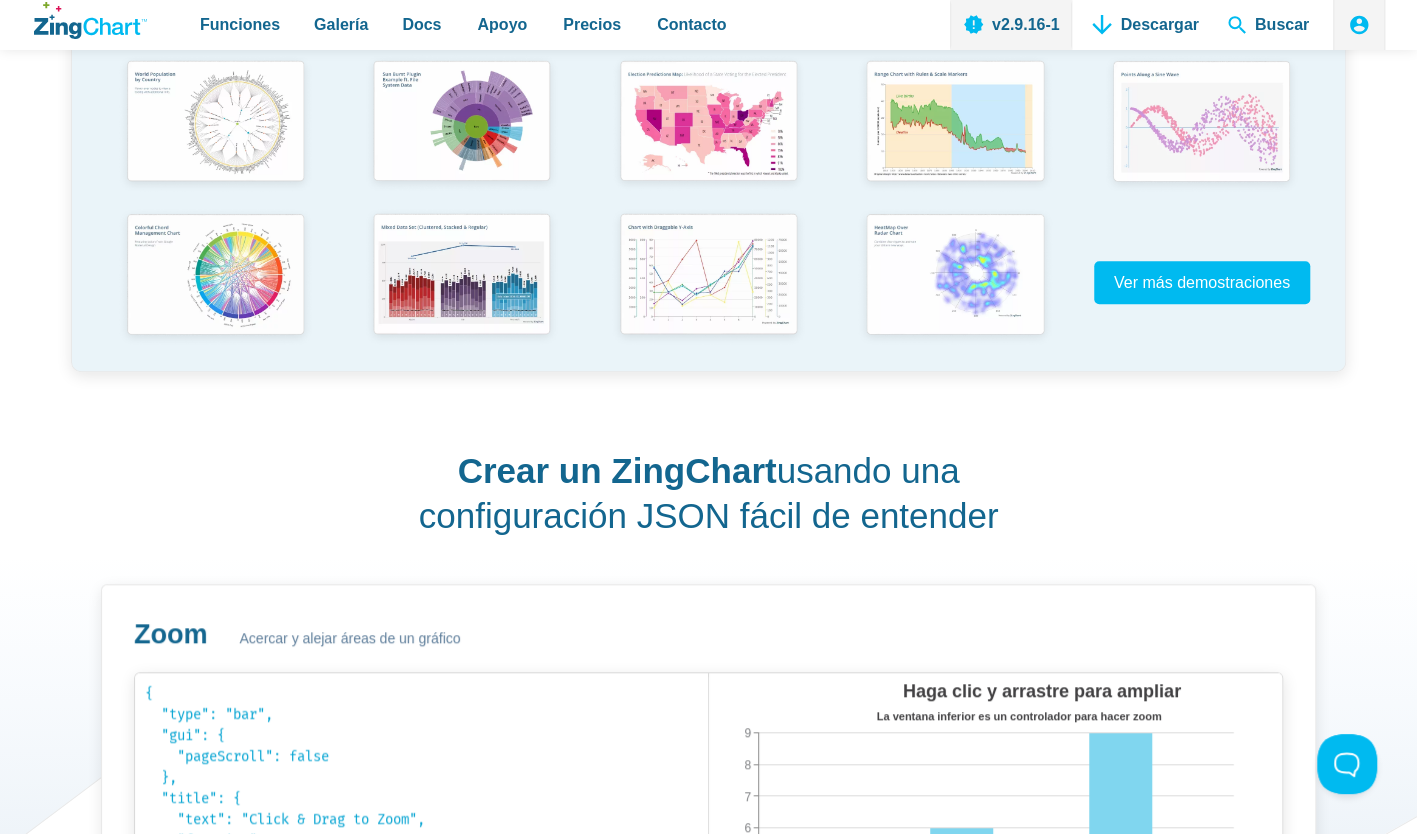 scroll, scrollTop: 600, scrollLeft: 0, axis: vertical 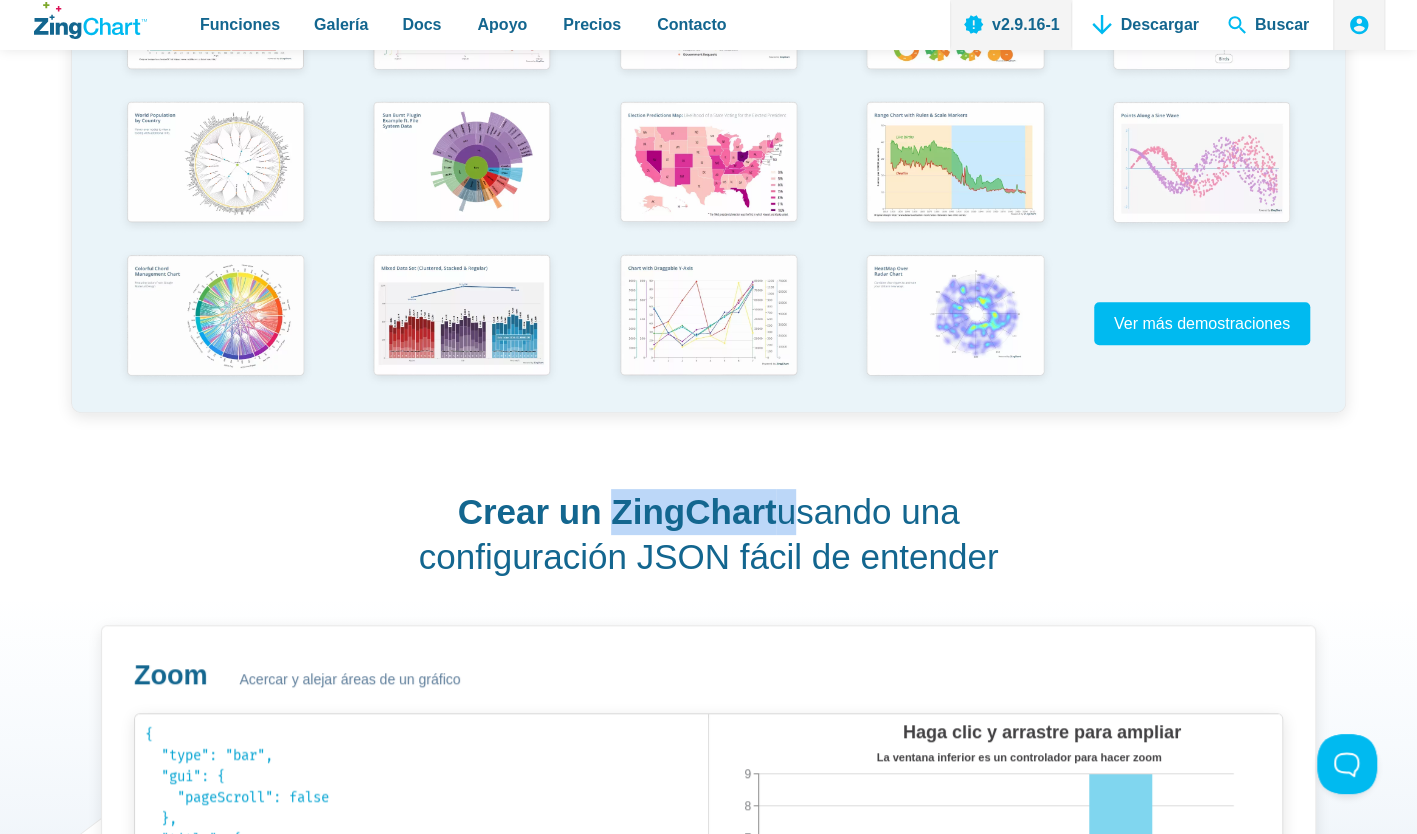 drag, startPoint x: 611, startPoint y: 518, endPoint x: 783, endPoint y: 503, distance: 172.65283 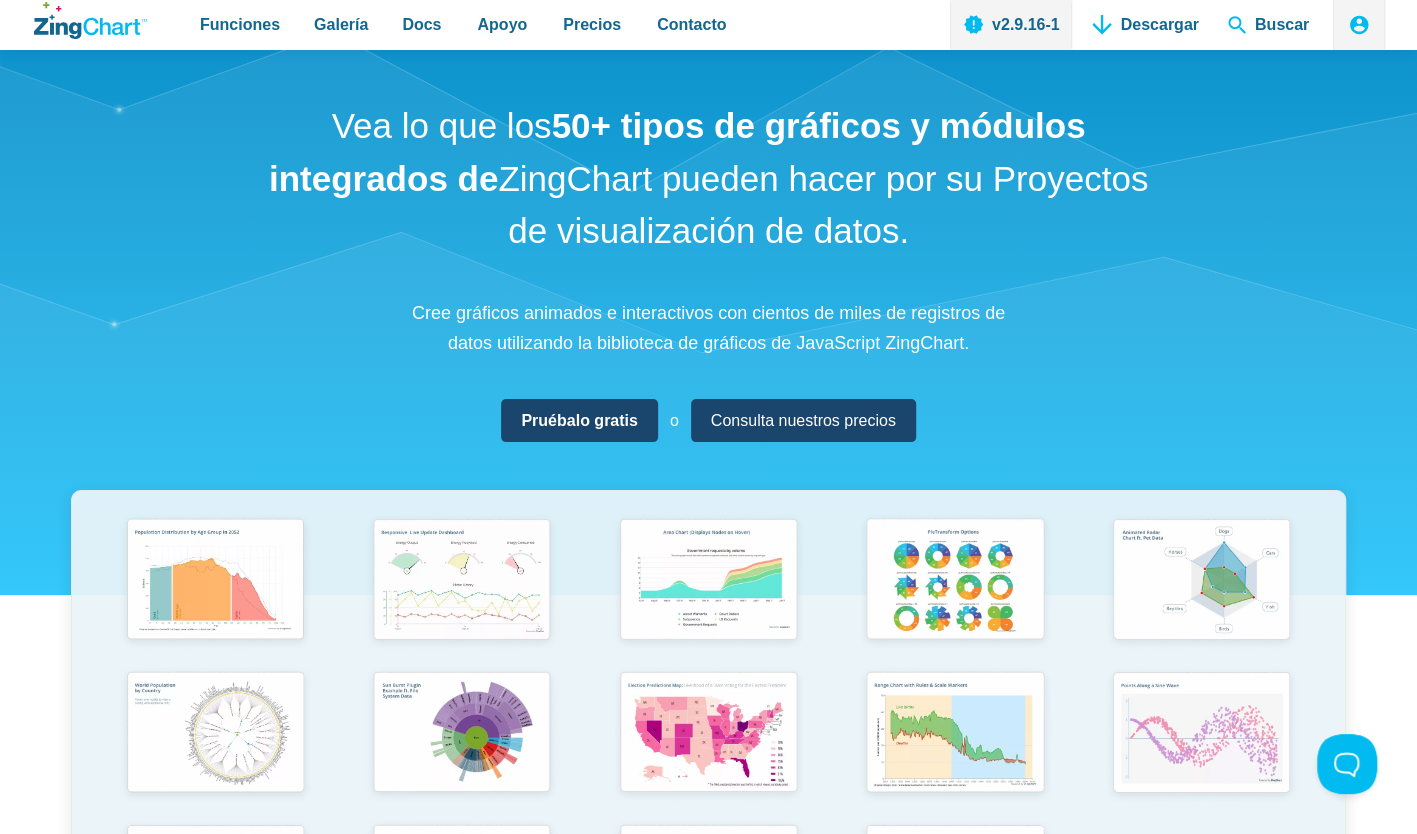 scroll, scrollTop: 0, scrollLeft: 0, axis: both 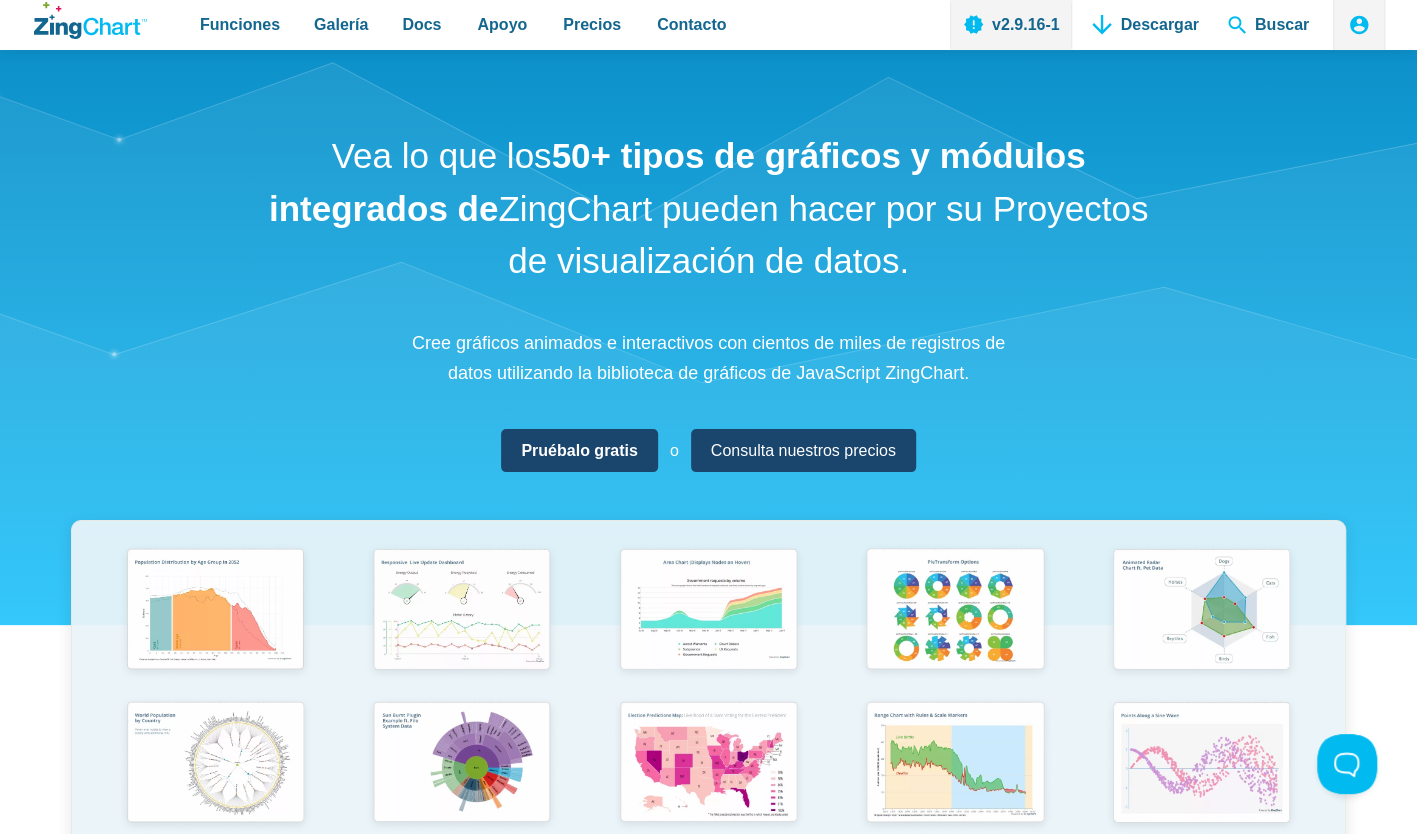click on "Vea lo que los  50+ tipos de gráficos y módulos integrados de  ZingChart pueden hacer por su
Proyectos de visualización de datos.
Cree gráficos animados e interactivos con cientos de miles de registros de datos utilizando
la biblioteca de gráficos de JavaScript ZingChart.
Pruébalo gratis
o
Consulta nuestros precios" at bounding box center [708, 555] 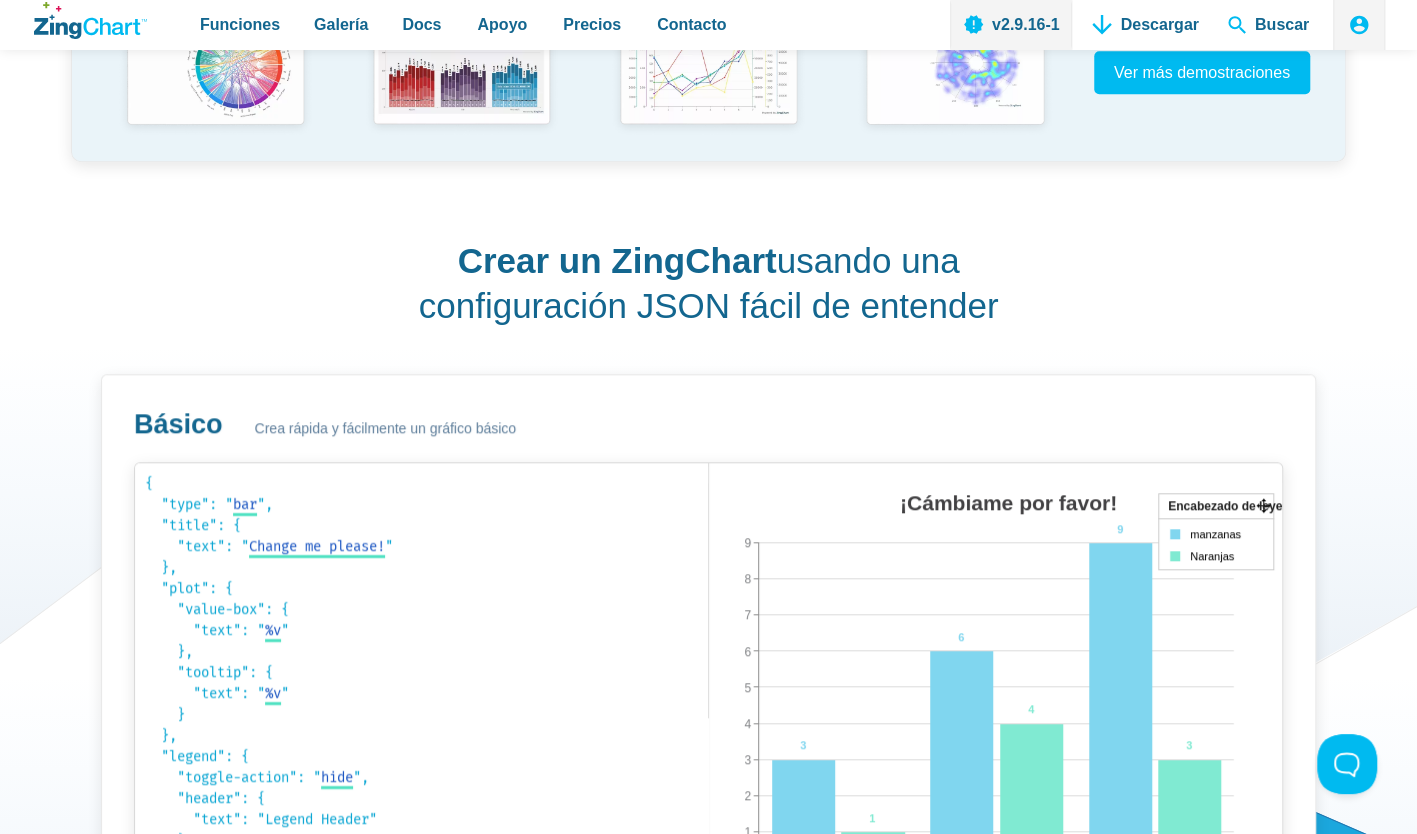 scroll, scrollTop: 1100, scrollLeft: 0, axis: vertical 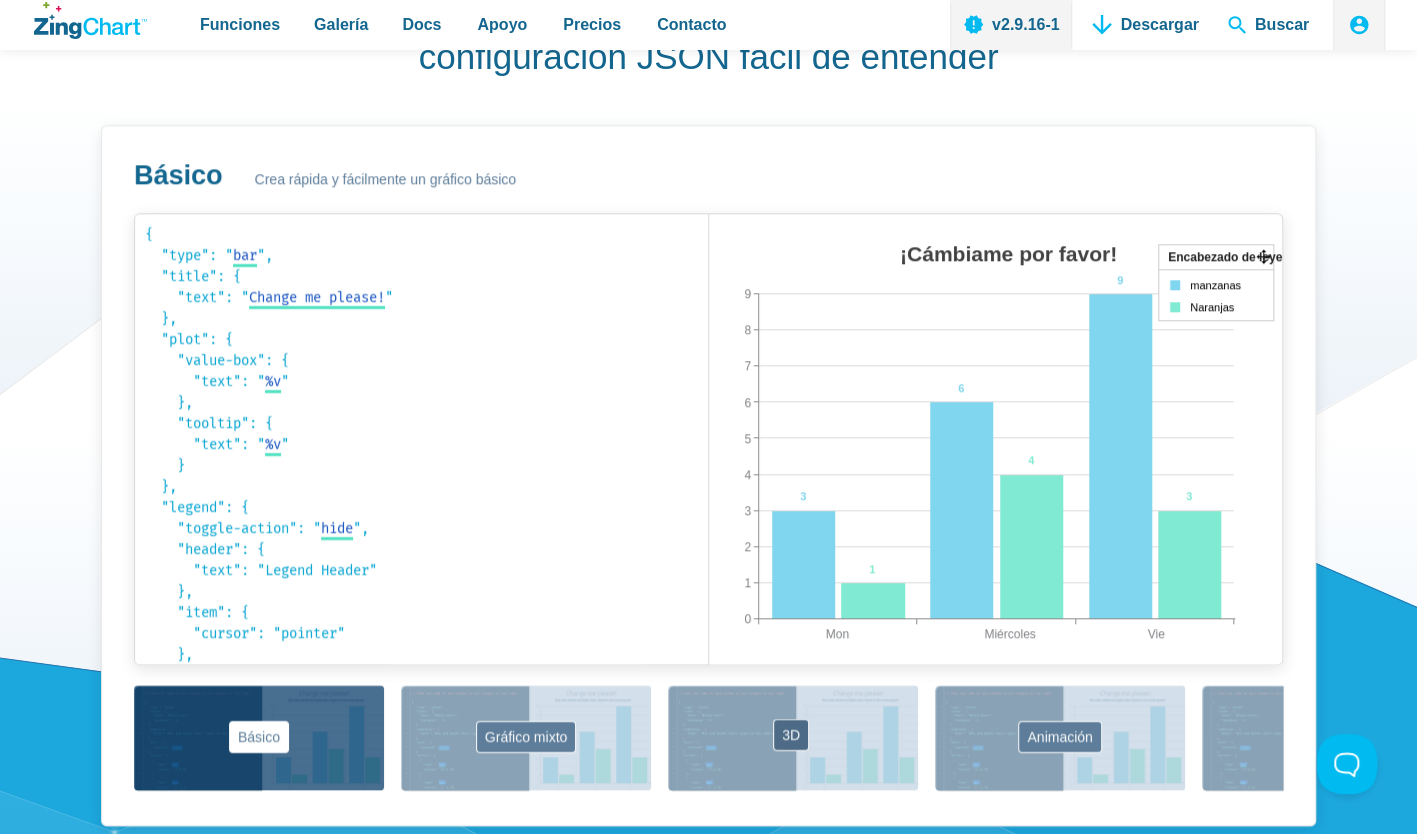 click on "3D" at bounding box center (793, 737) 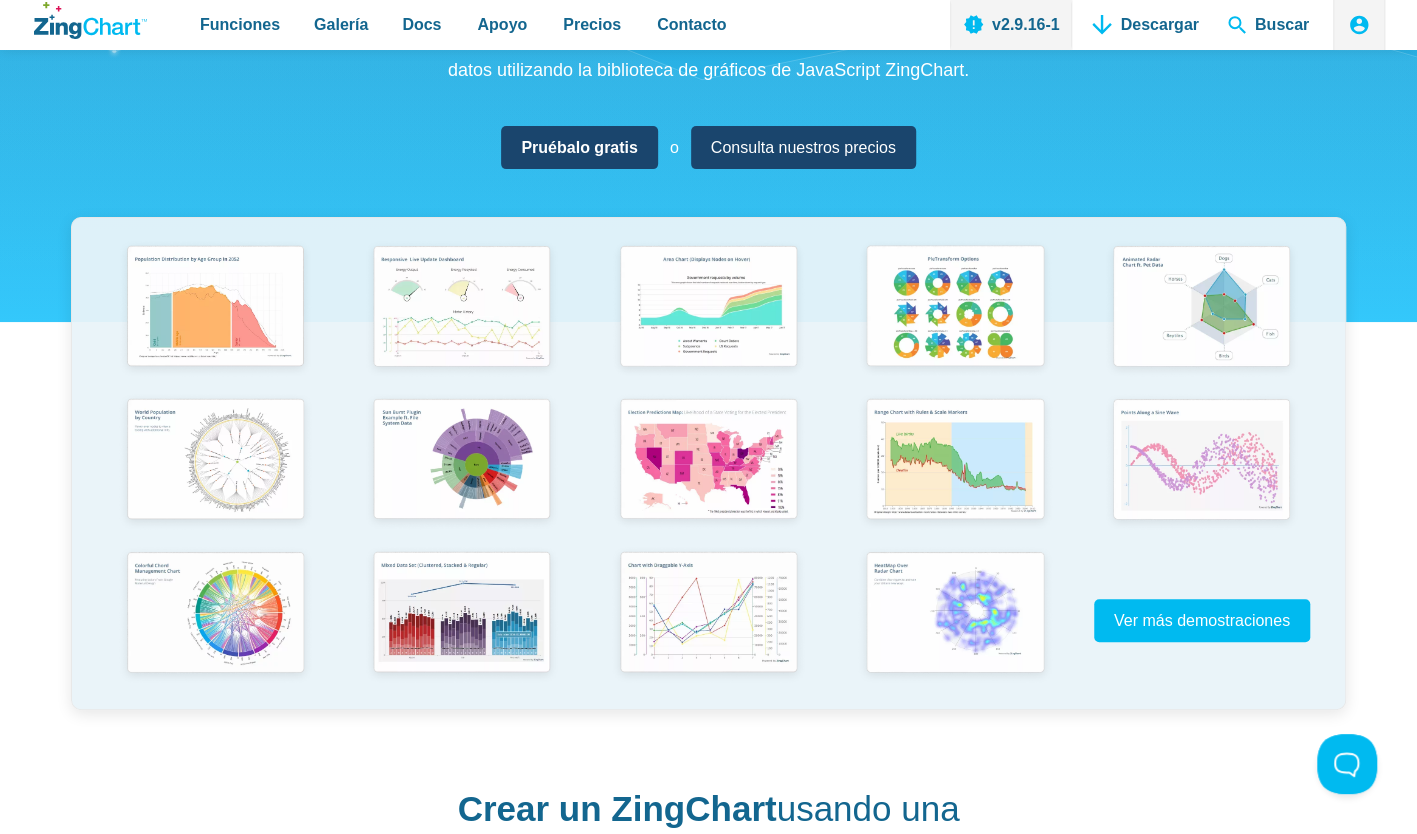 scroll, scrollTop: 300, scrollLeft: 0, axis: vertical 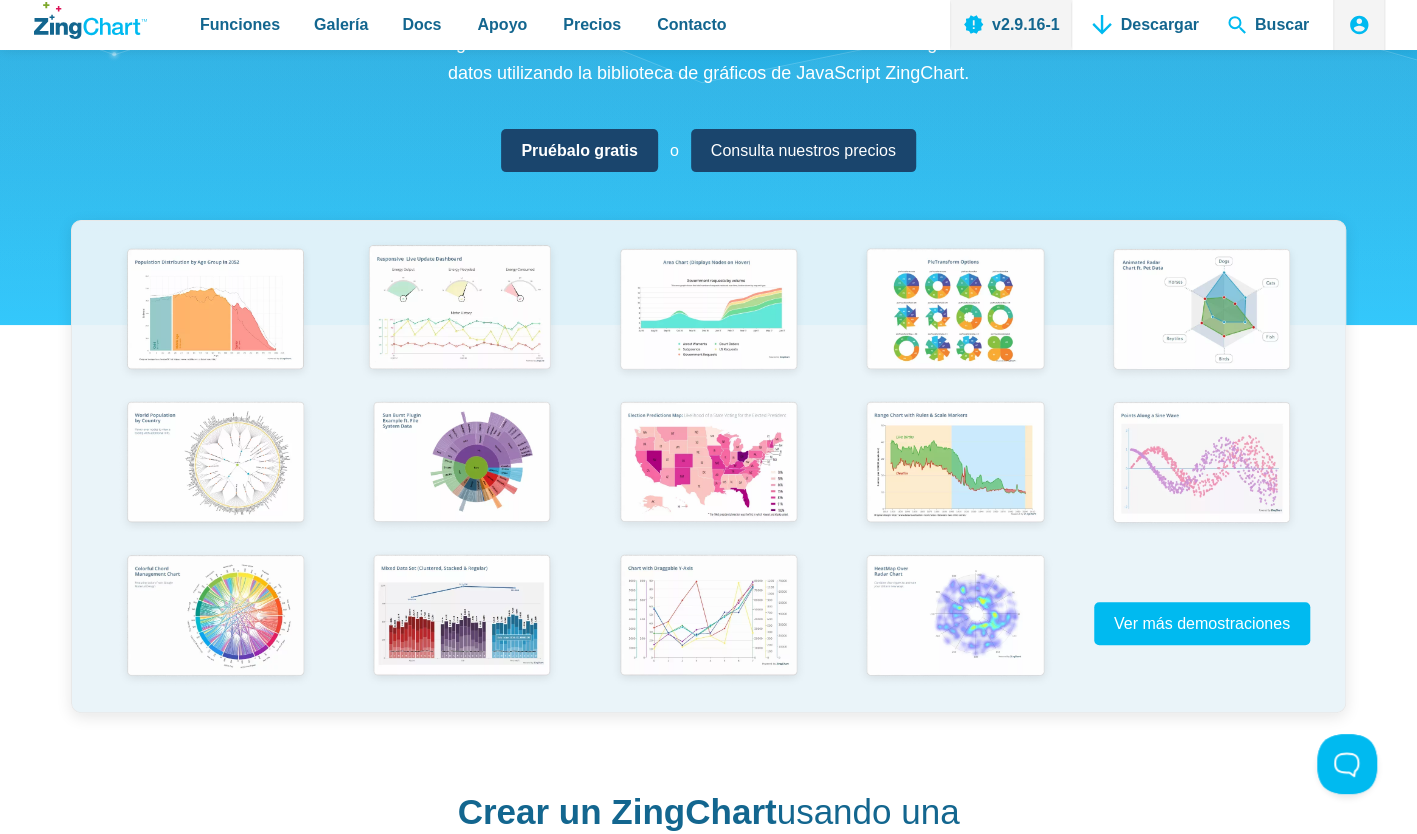 click at bounding box center (459, 309) 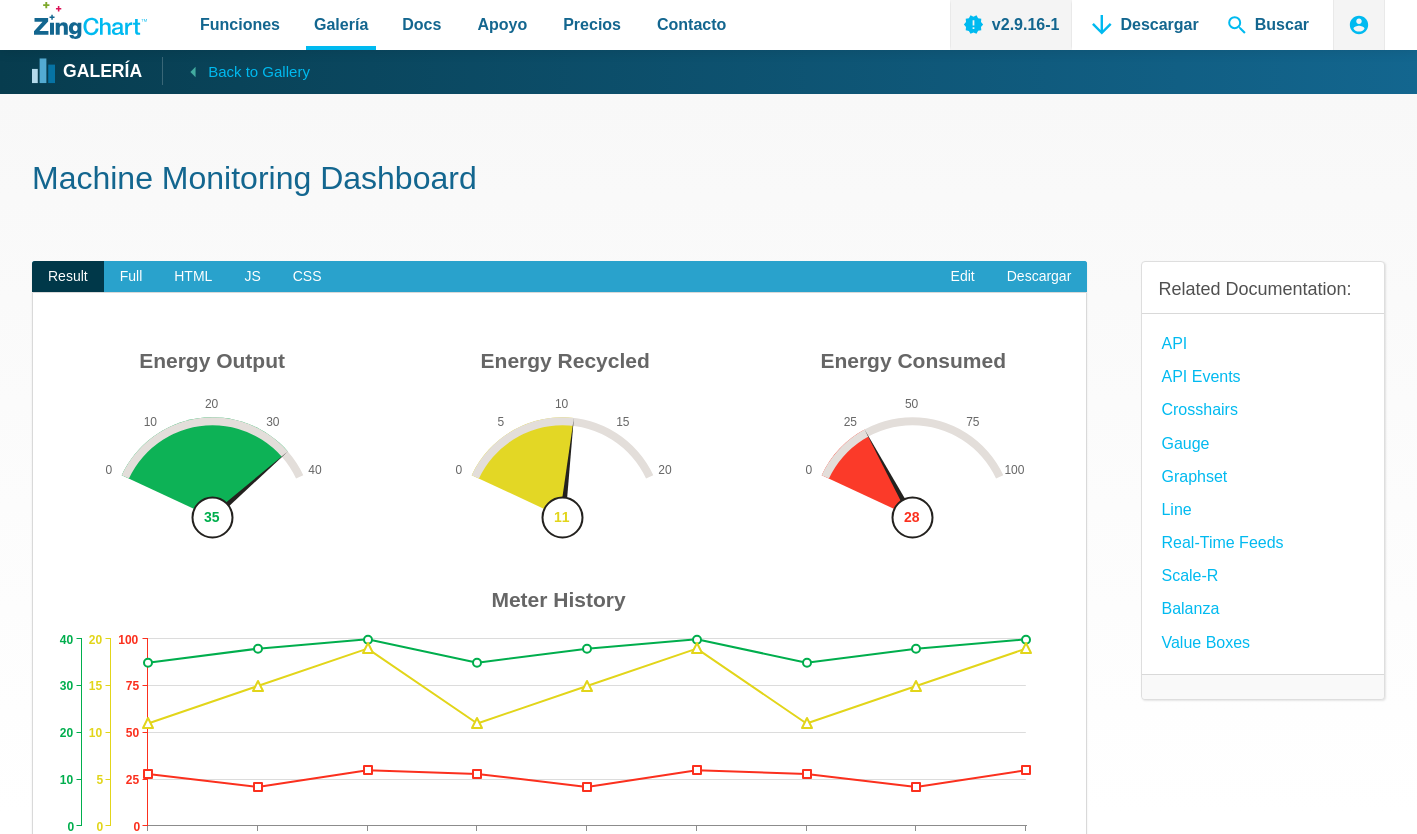 scroll, scrollTop: 0, scrollLeft: 0, axis: both 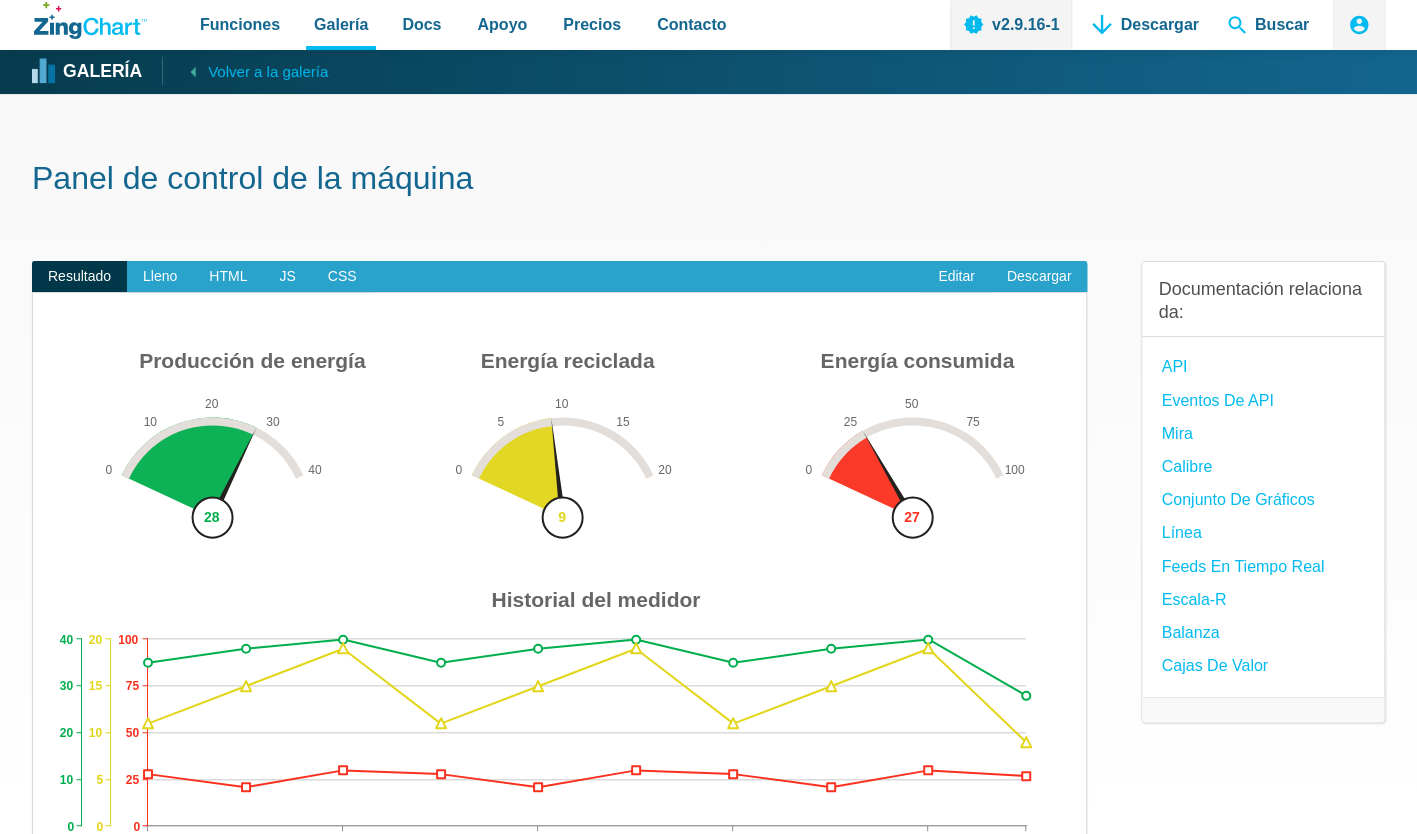 click at bounding box center [560, 606] 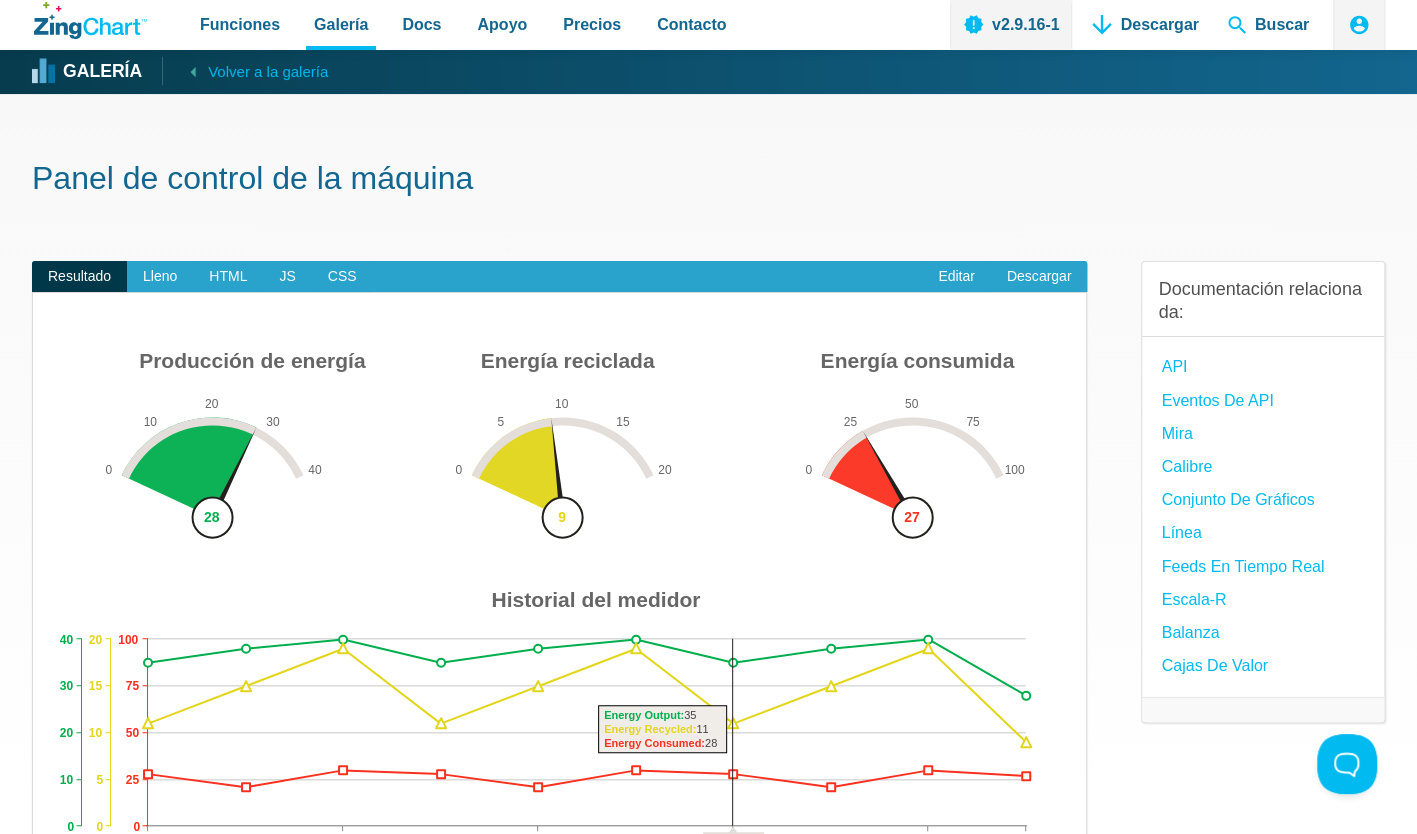 click at bounding box center (560, 606) 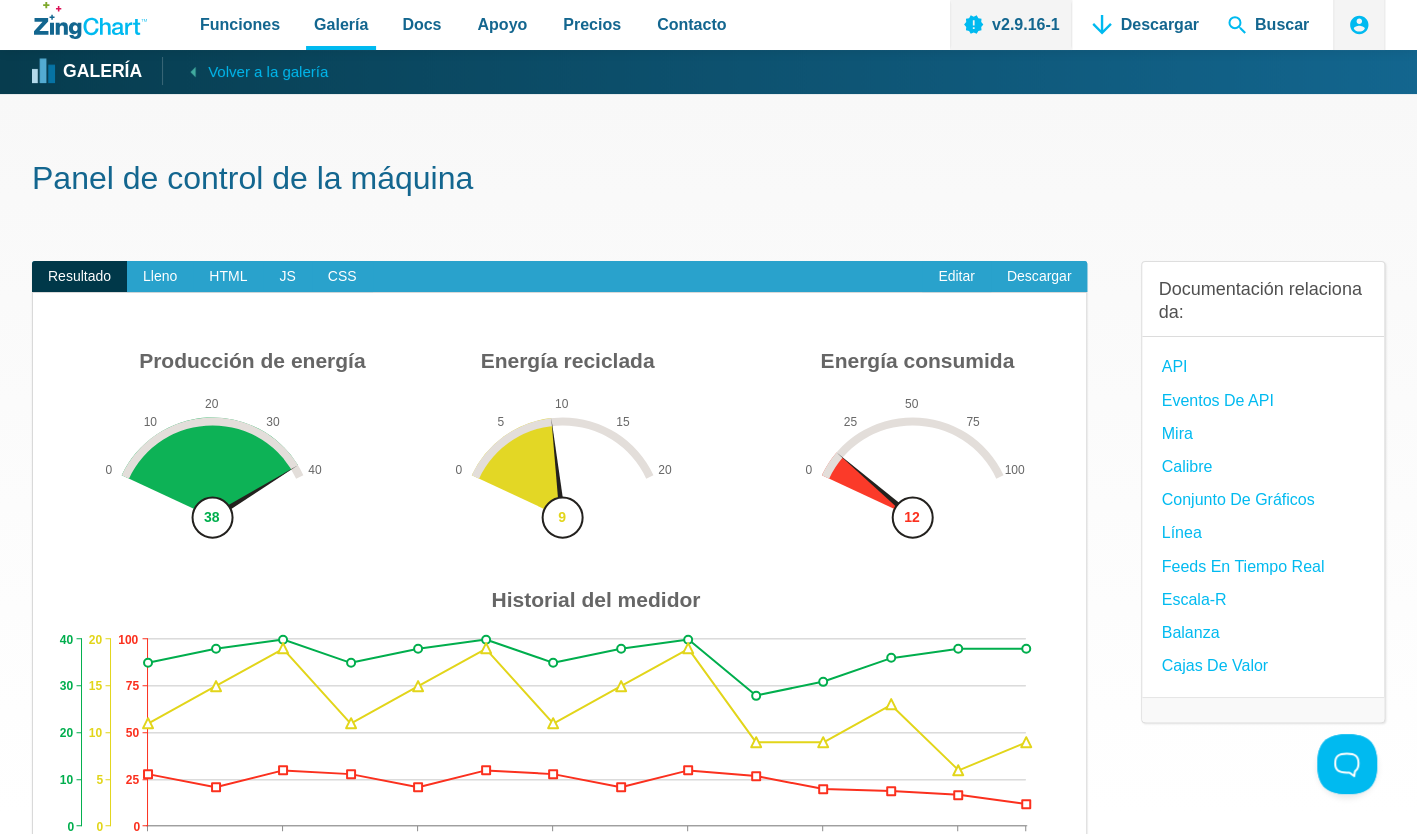 click at bounding box center (560, 606) 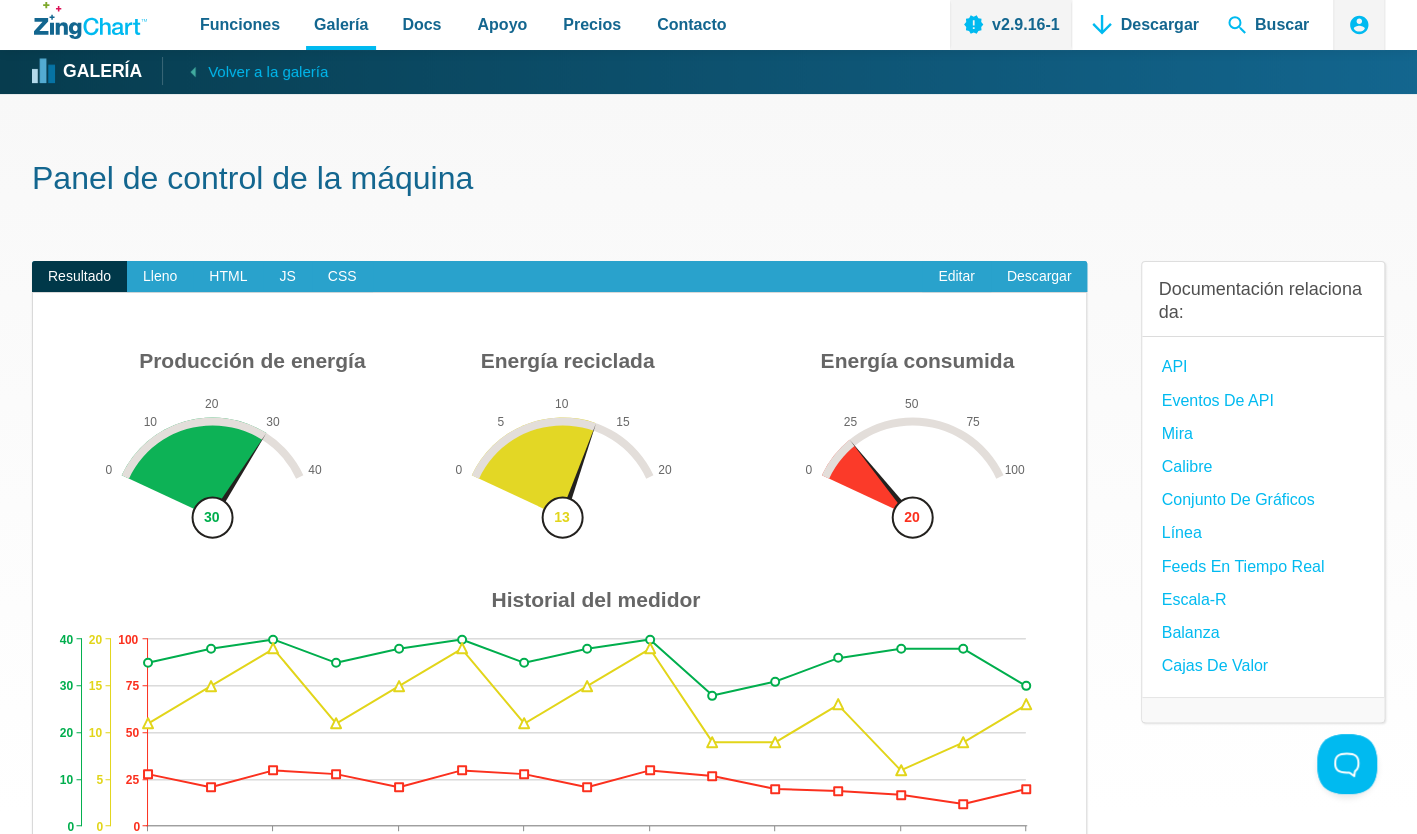 click at bounding box center [560, 606] 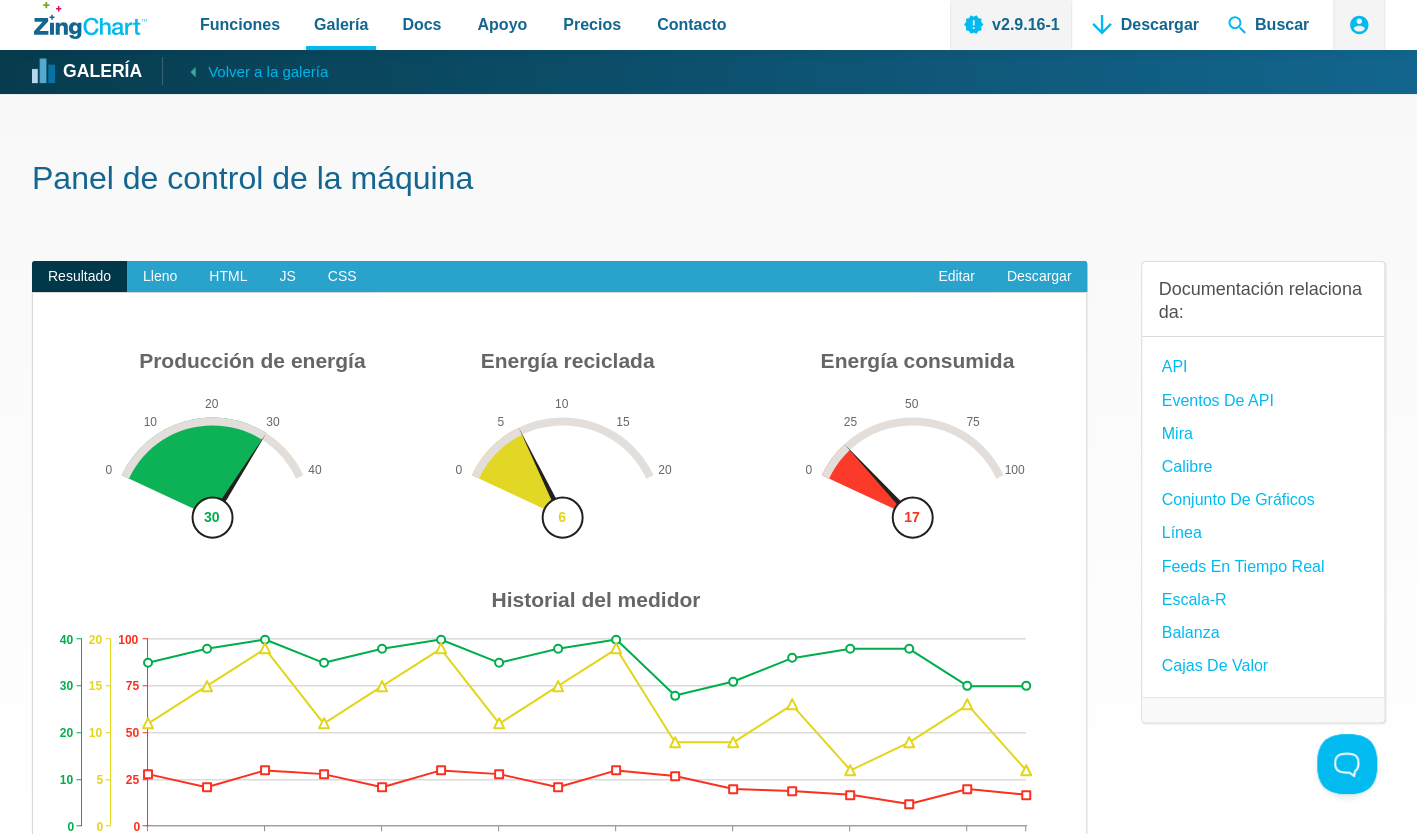 click at bounding box center (560, 606) 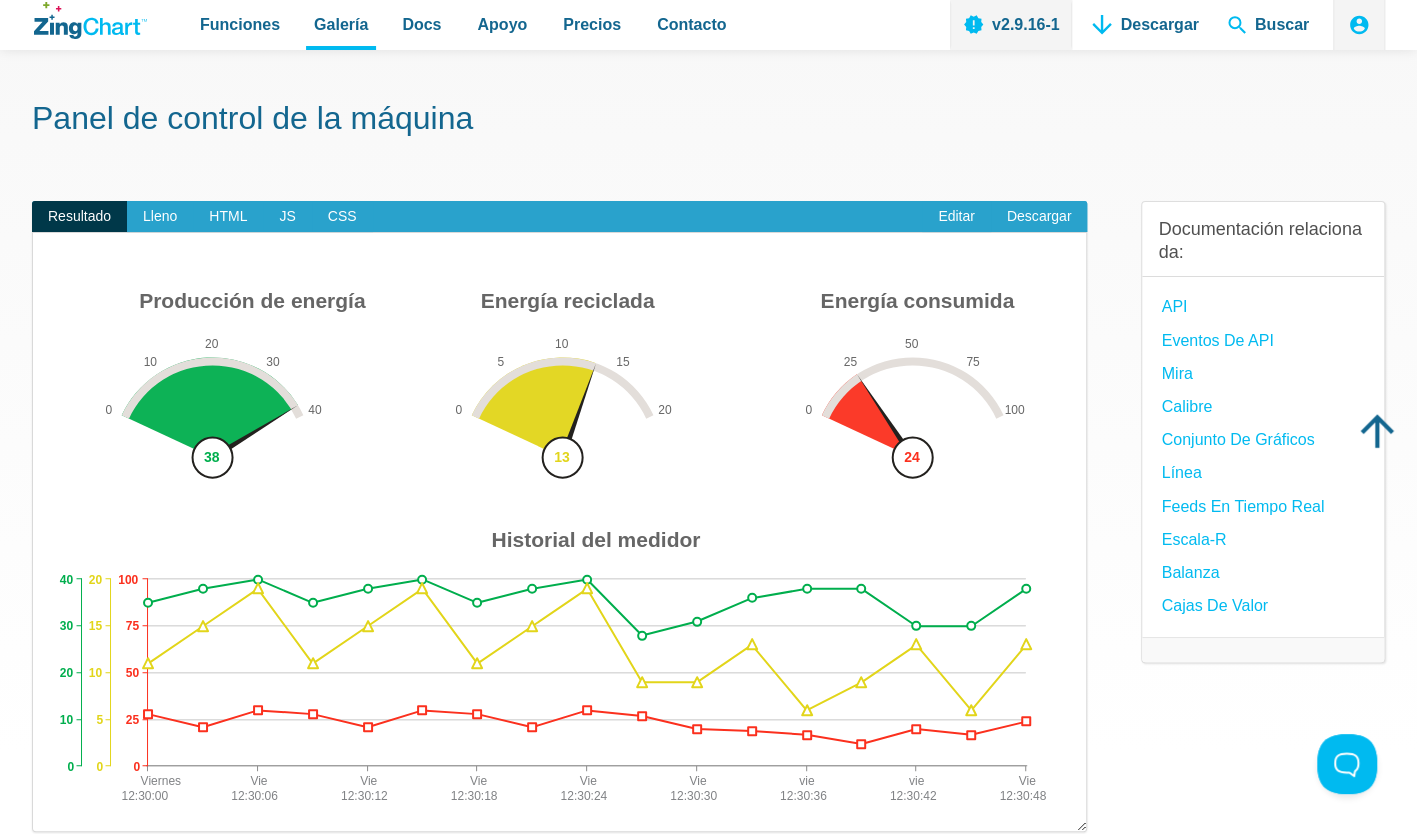 scroll, scrollTop: 100, scrollLeft: 0, axis: vertical 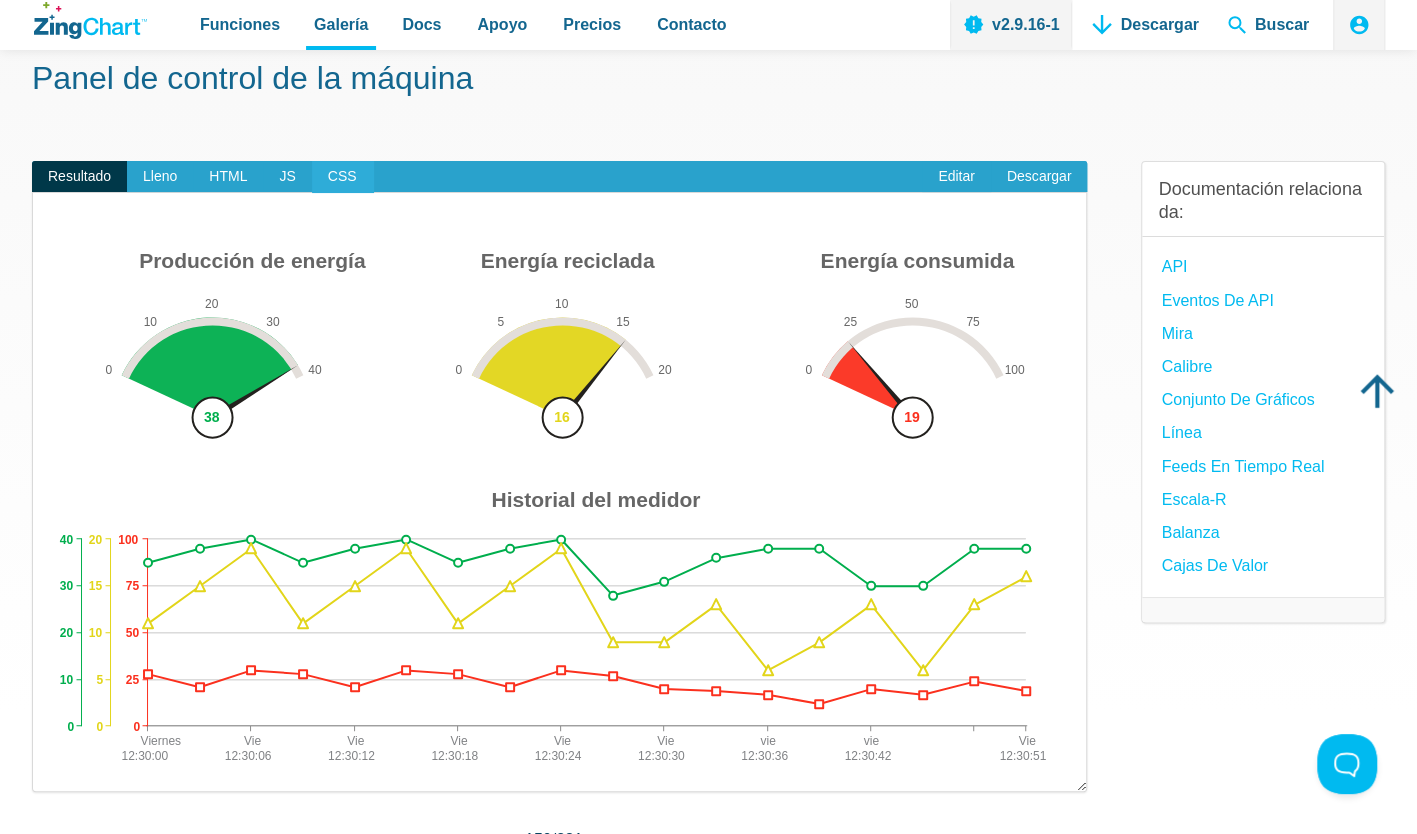 click on "CSS" at bounding box center (342, 177) 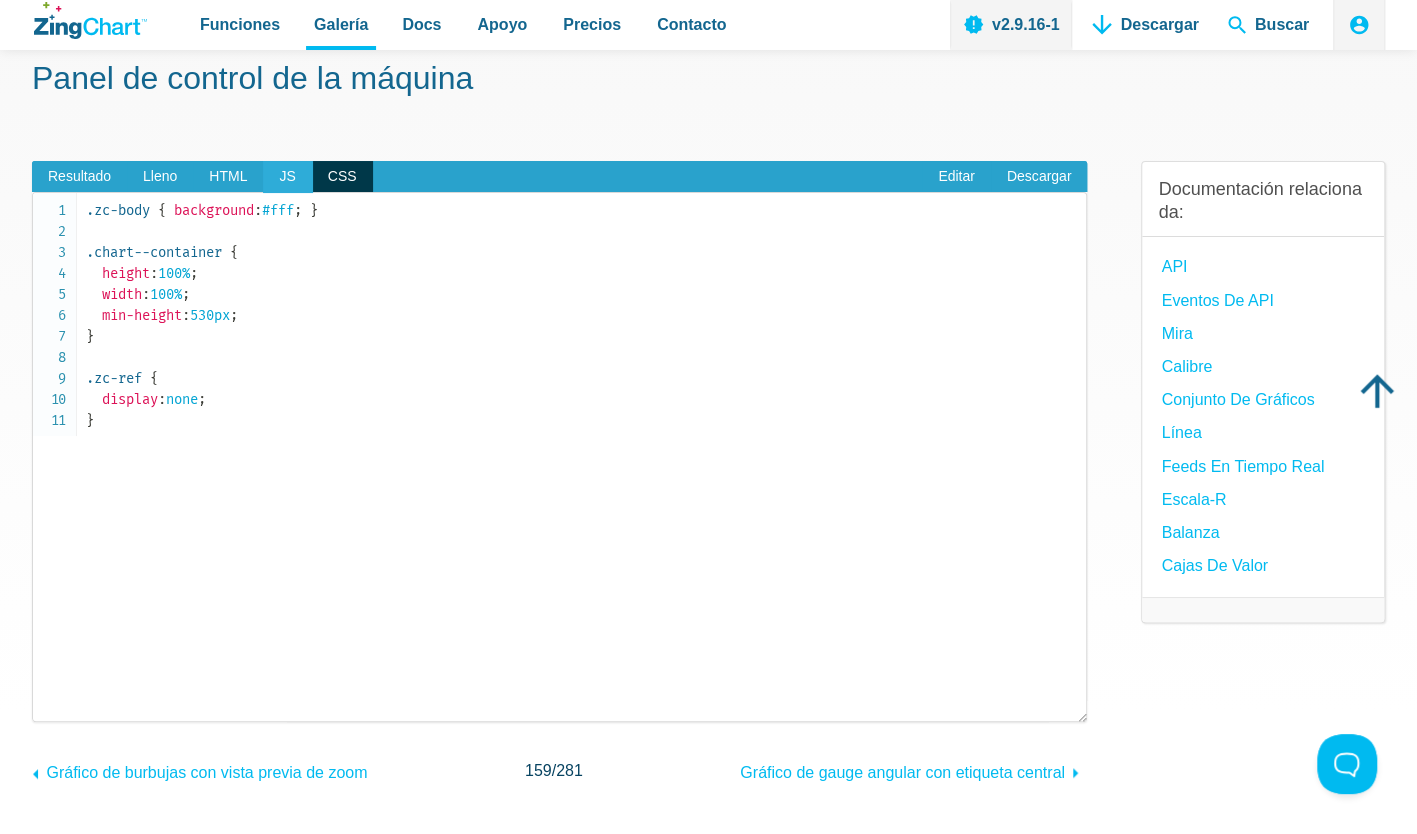 click on "JS" at bounding box center [287, 177] 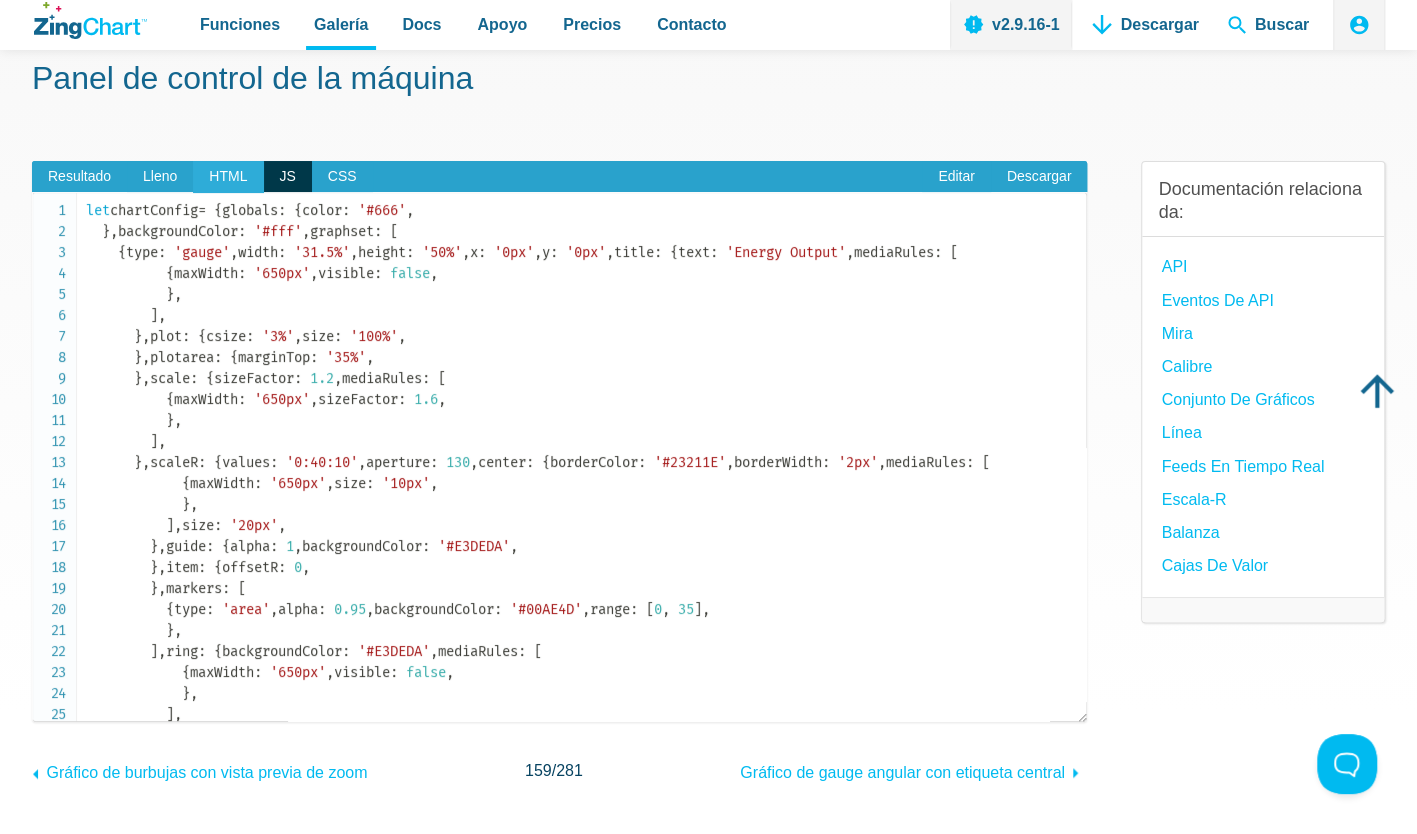 click on "HTML" at bounding box center (228, 177) 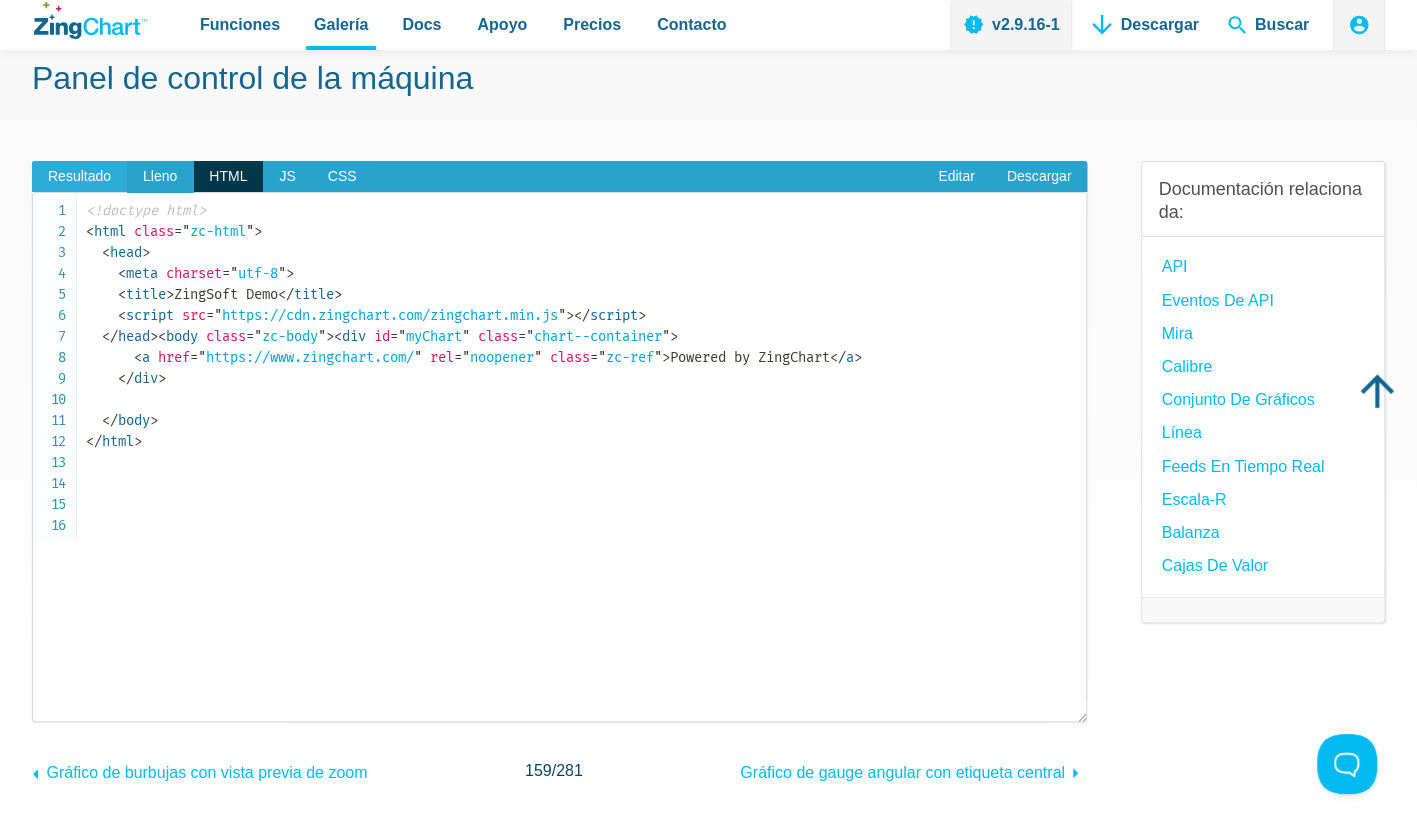 click on "Lleno" at bounding box center (160, 177) 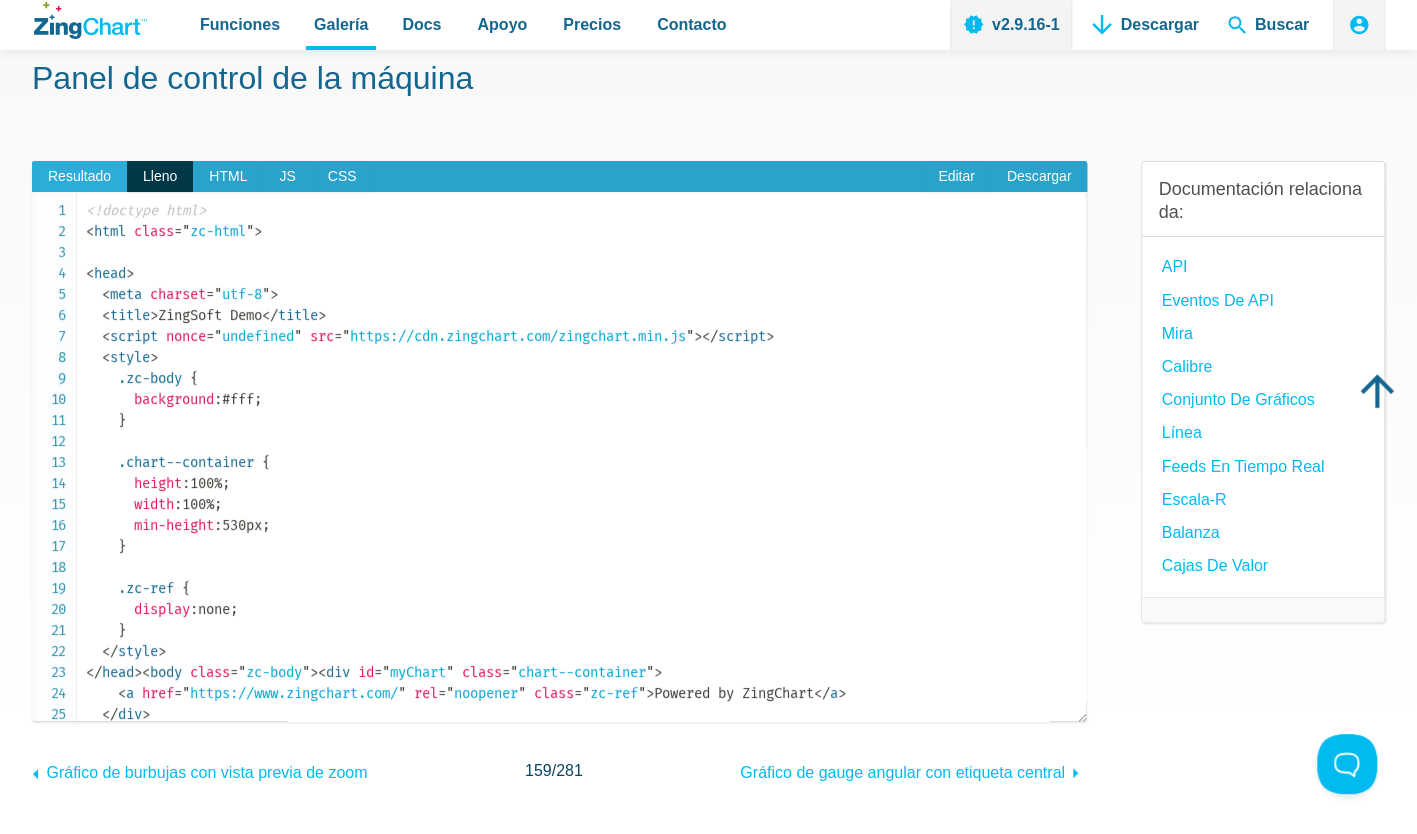 click on "Resultado" at bounding box center (79, 177) 